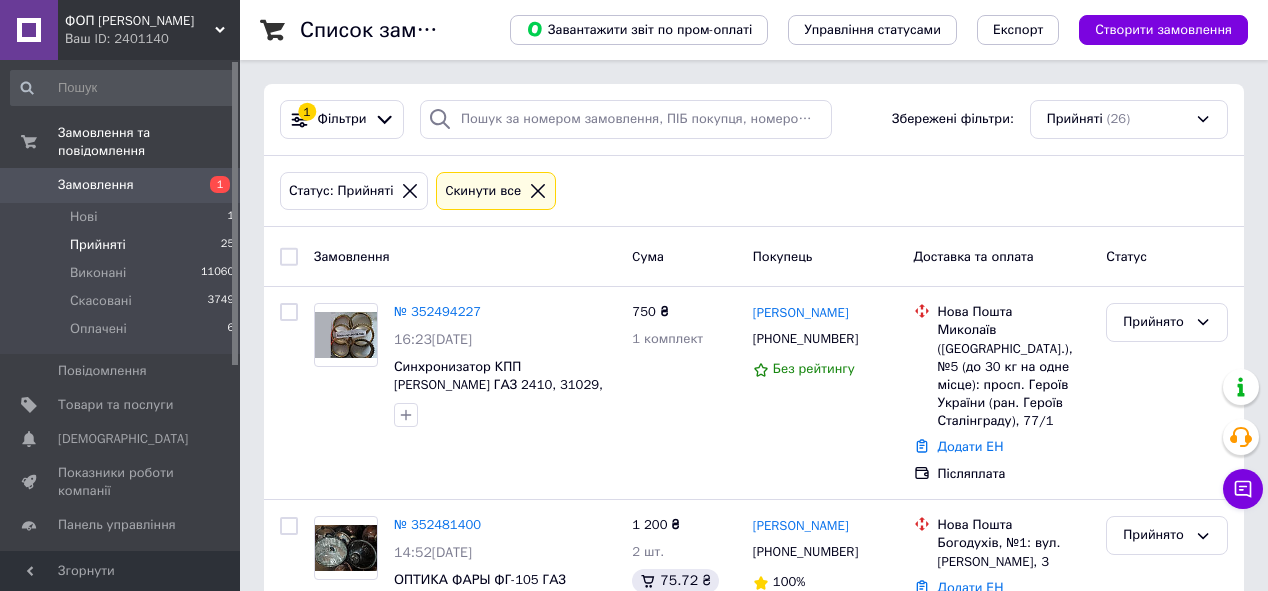 scroll, scrollTop: 0, scrollLeft: 0, axis: both 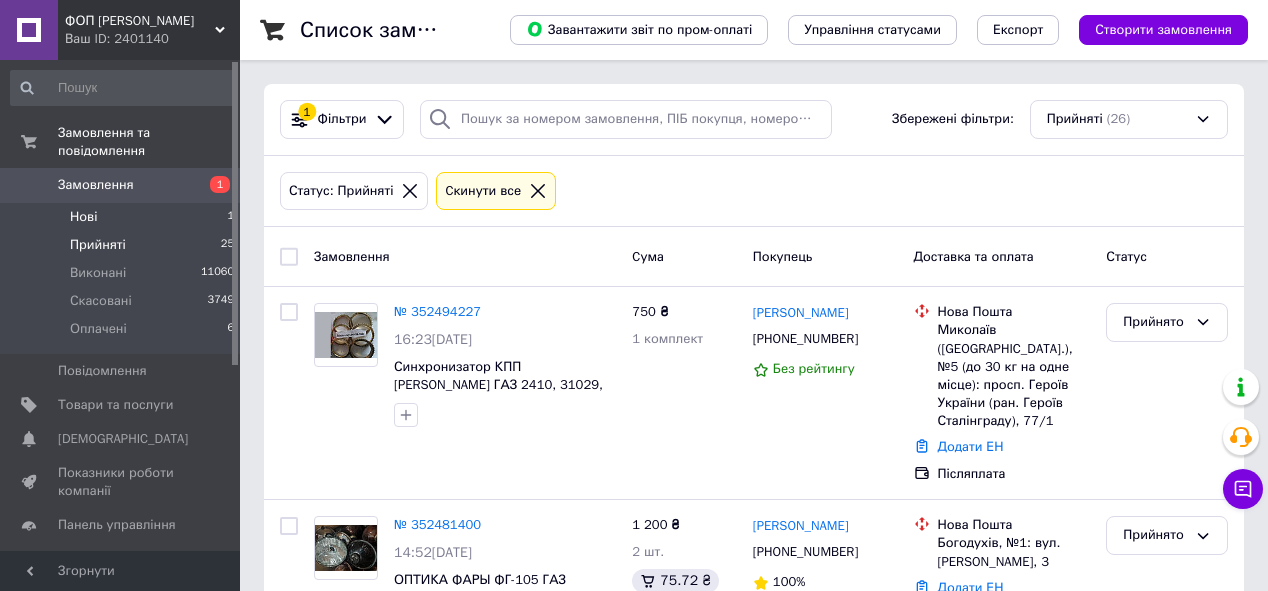click on "Нові 1" at bounding box center (123, 217) 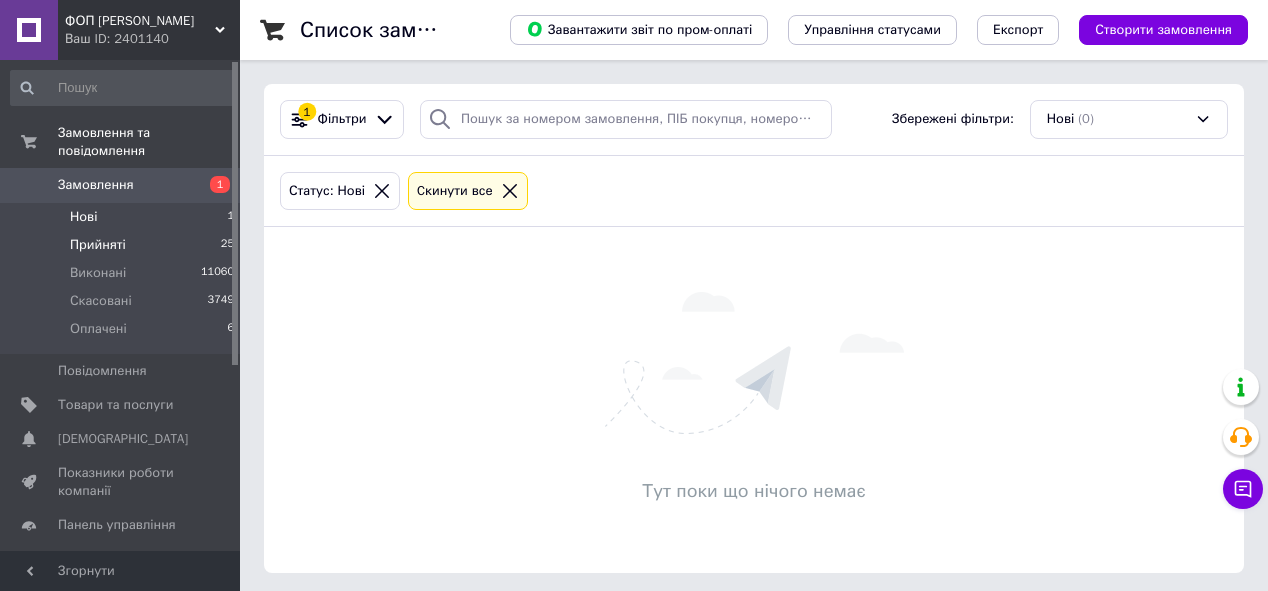 click on "Прийняті 25" at bounding box center (123, 245) 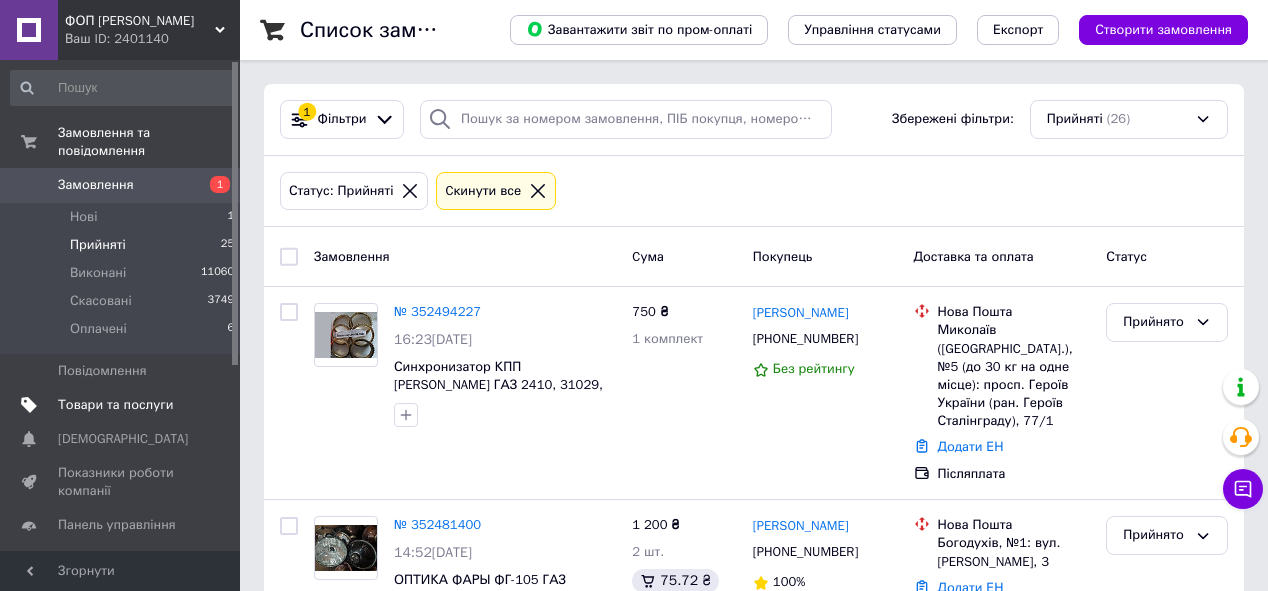 click on "Товари та послуги" at bounding box center (115, 405) 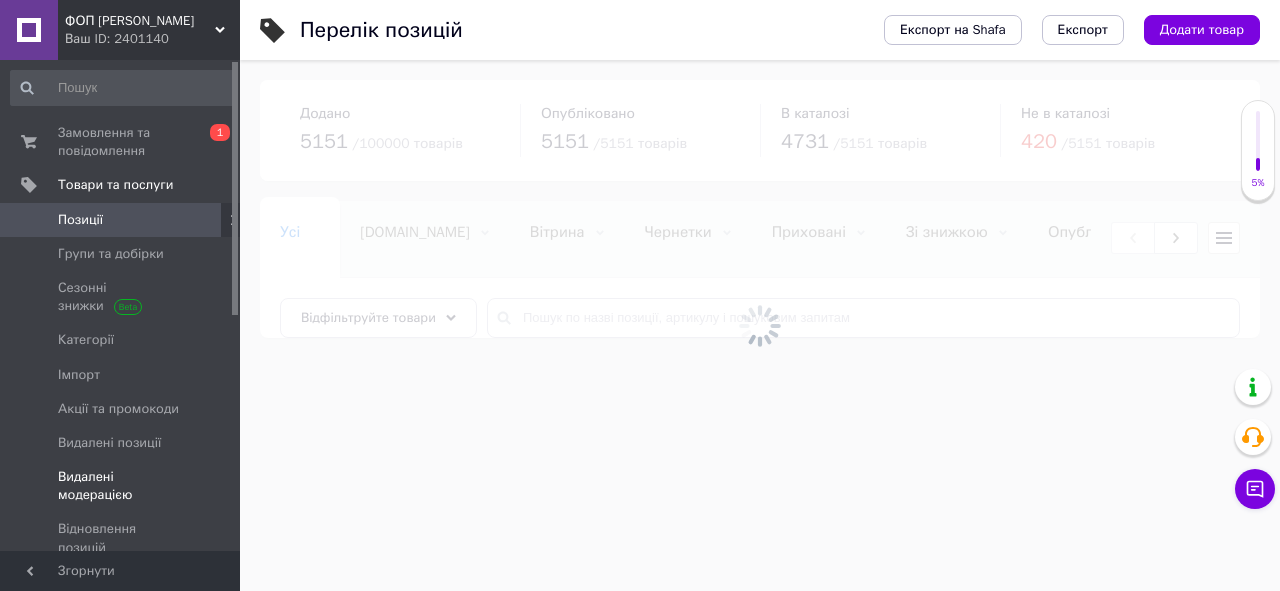 click on "Видалені модерацією" at bounding box center (121, 486) 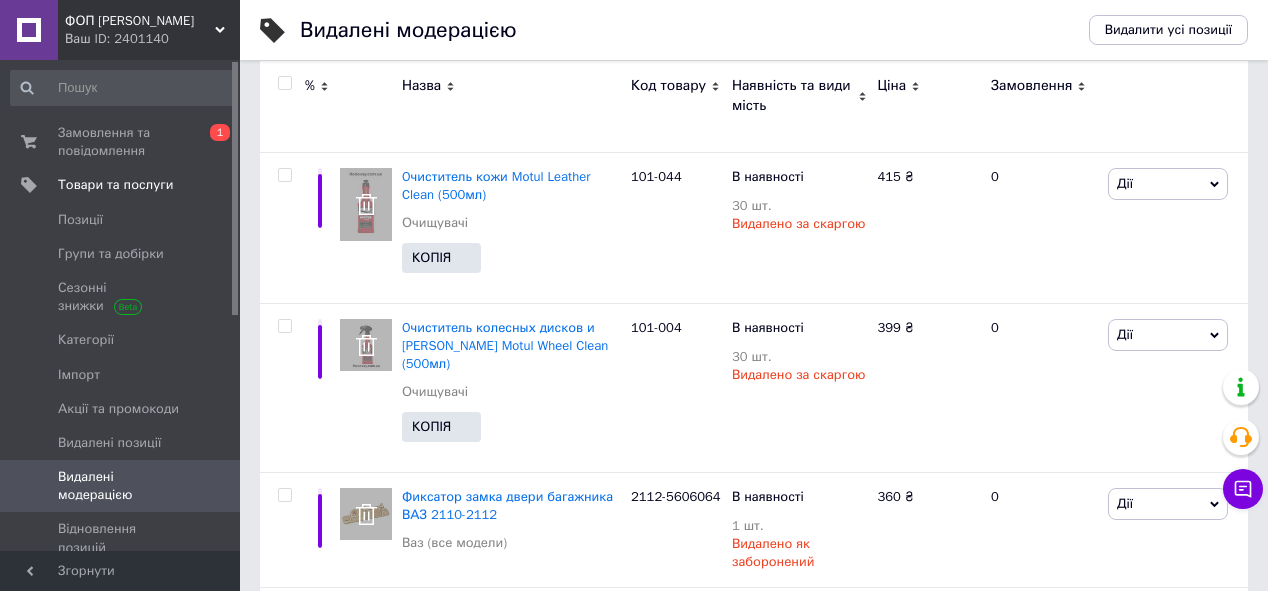 scroll, scrollTop: 1200, scrollLeft: 0, axis: vertical 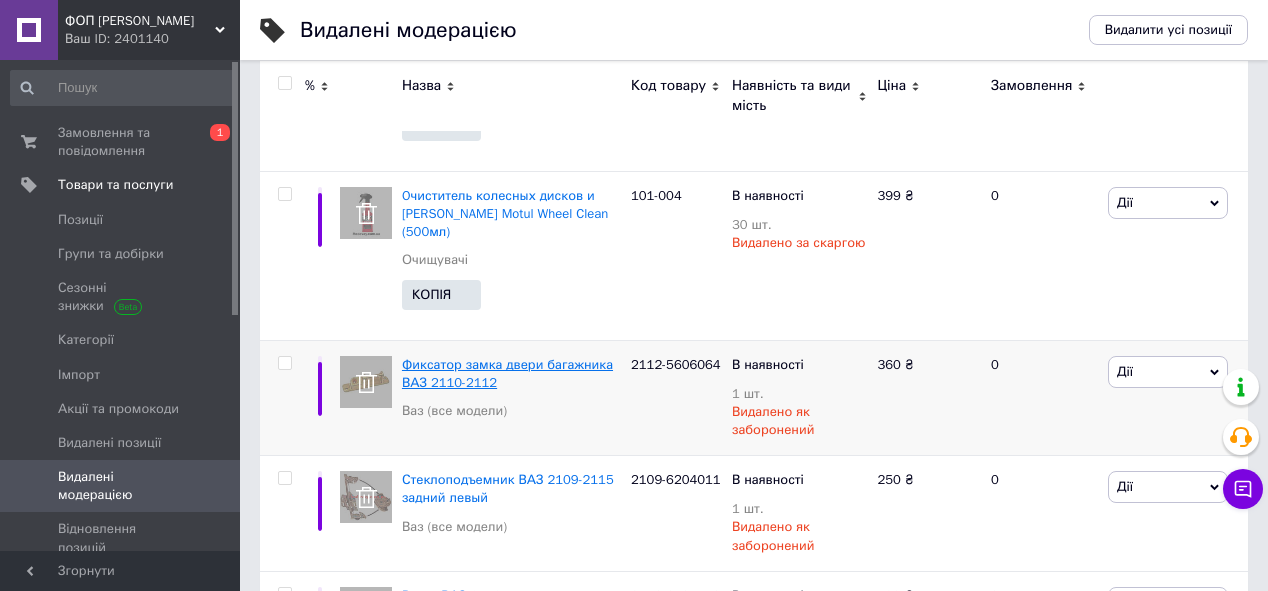 click on "Фиксатор замка двери багажника ВАЗ 2110-2112" at bounding box center [507, 373] 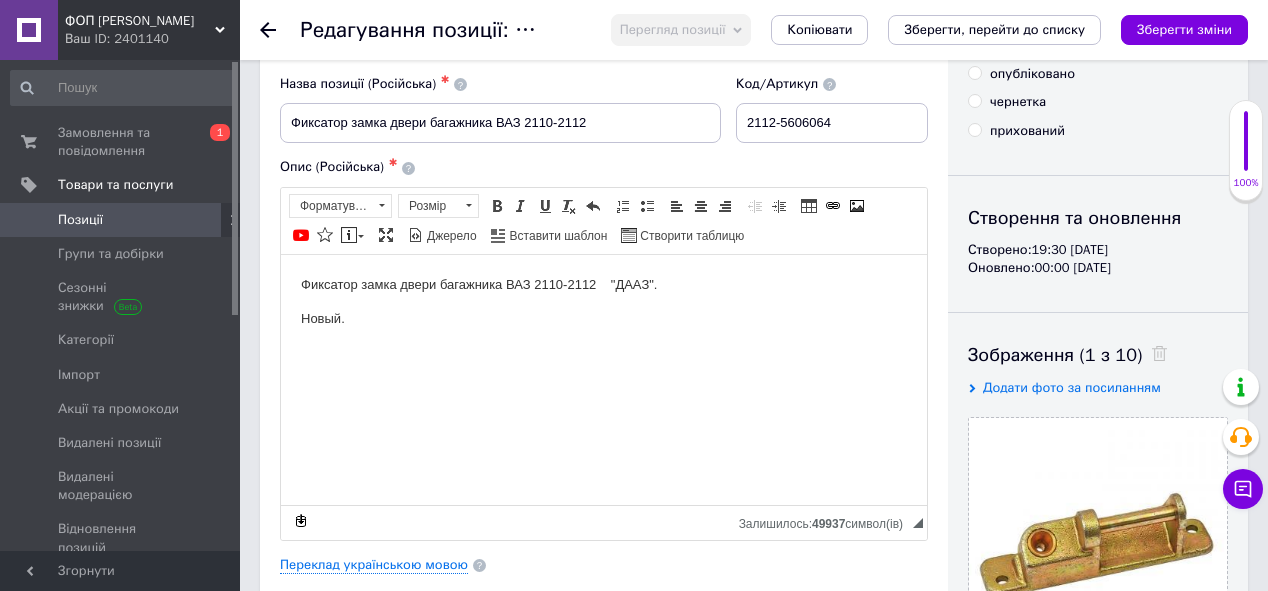 scroll, scrollTop: 80, scrollLeft: 0, axis: vertical 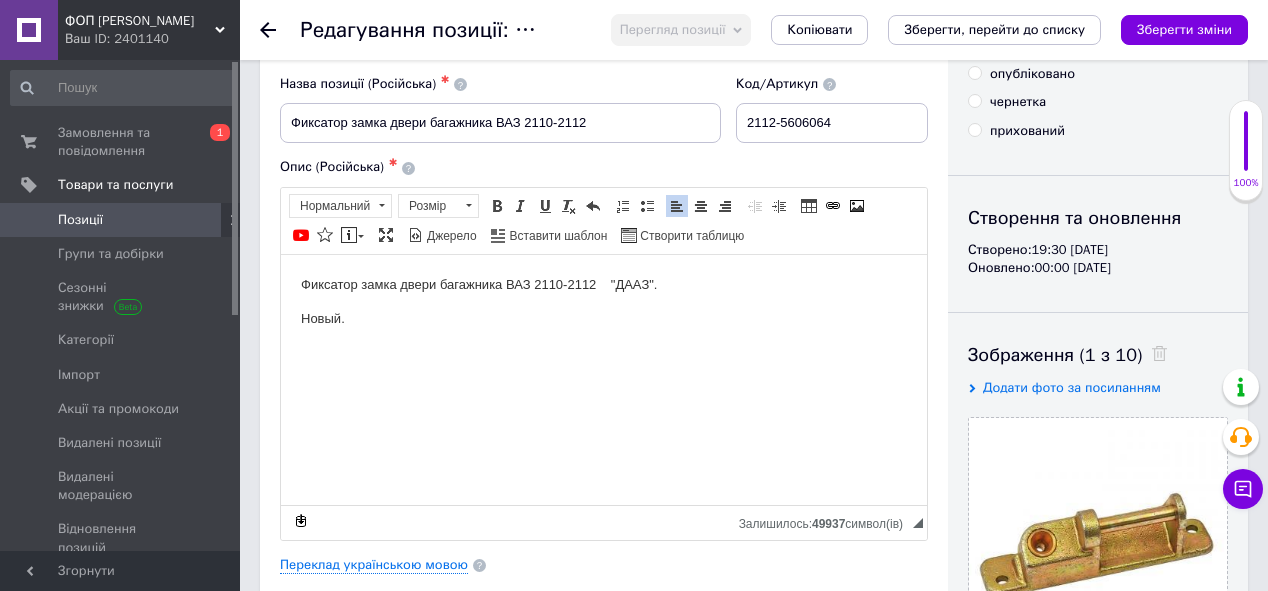 click on "Фиксатор замка двери багажника ВАЗ 2110-2112    "ДААЗ"." at bounding box center [604, 284] 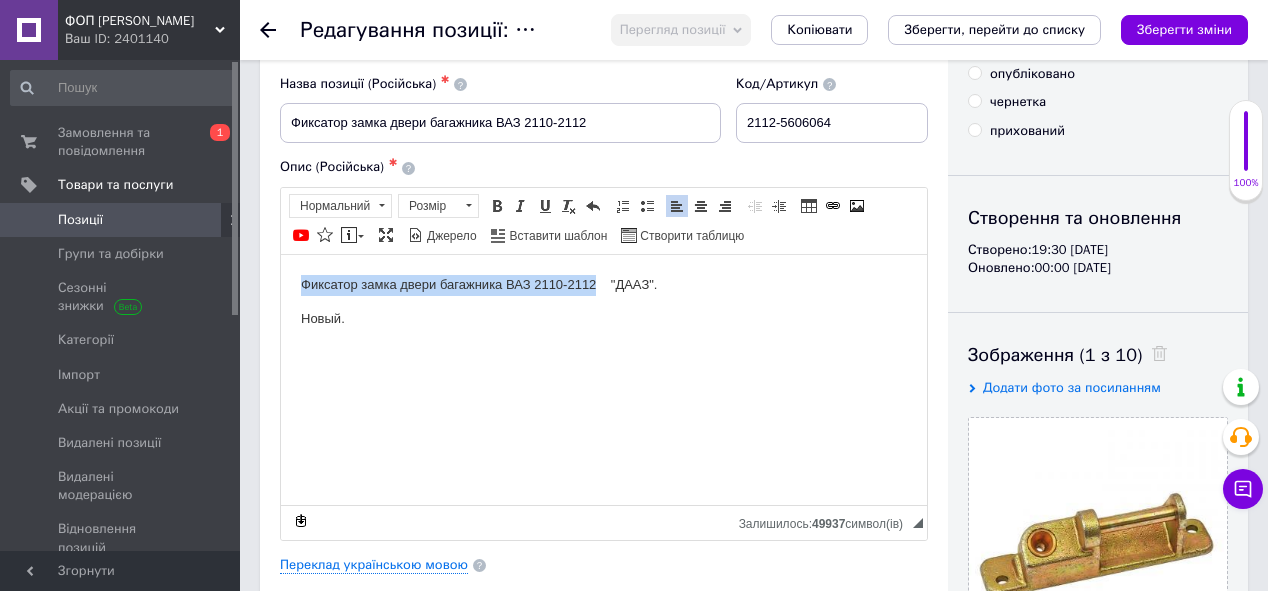 drag, startPoint x: 323, startPoint y: 286, endPoint x: 569, endPoint y: 285, distance: 246.00203 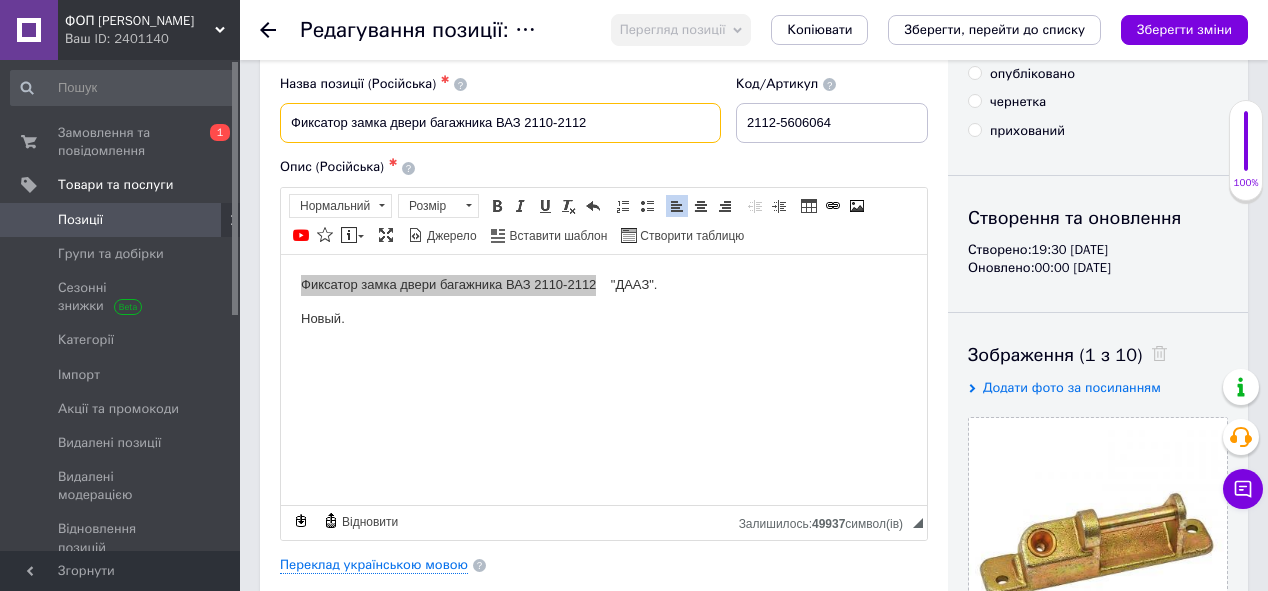 click on "Фиксатор замка двери багажника ВАЗ 2110-2112" at bounding box center [500, 123] 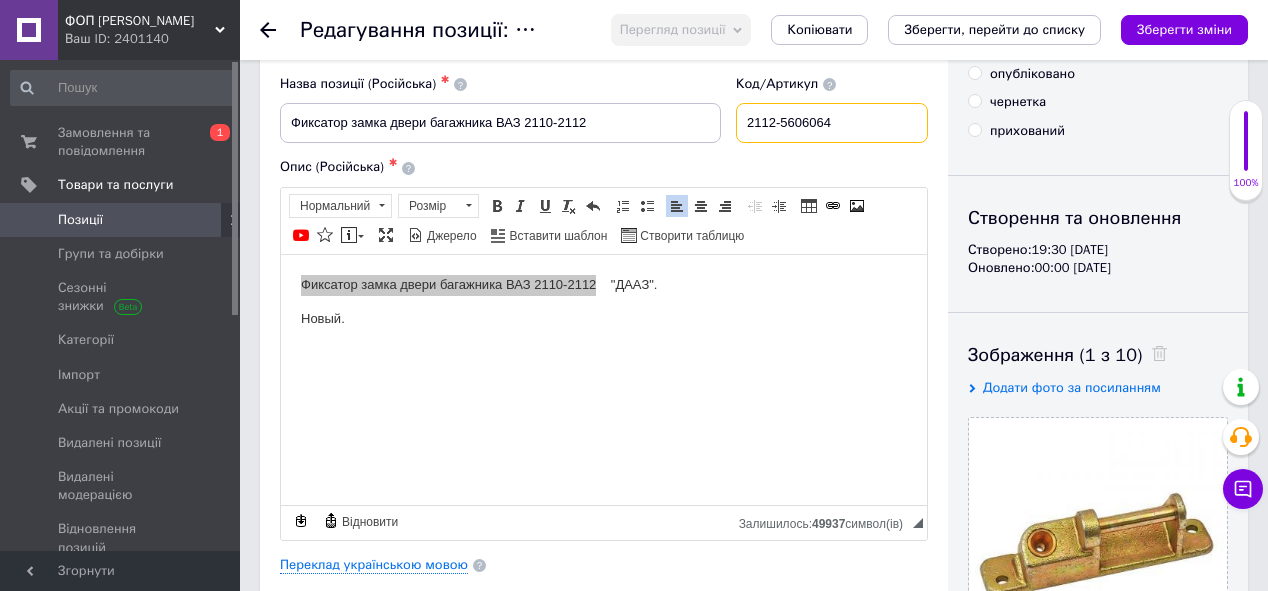 click on "2112-5606064" at bounding box center [832, 123] 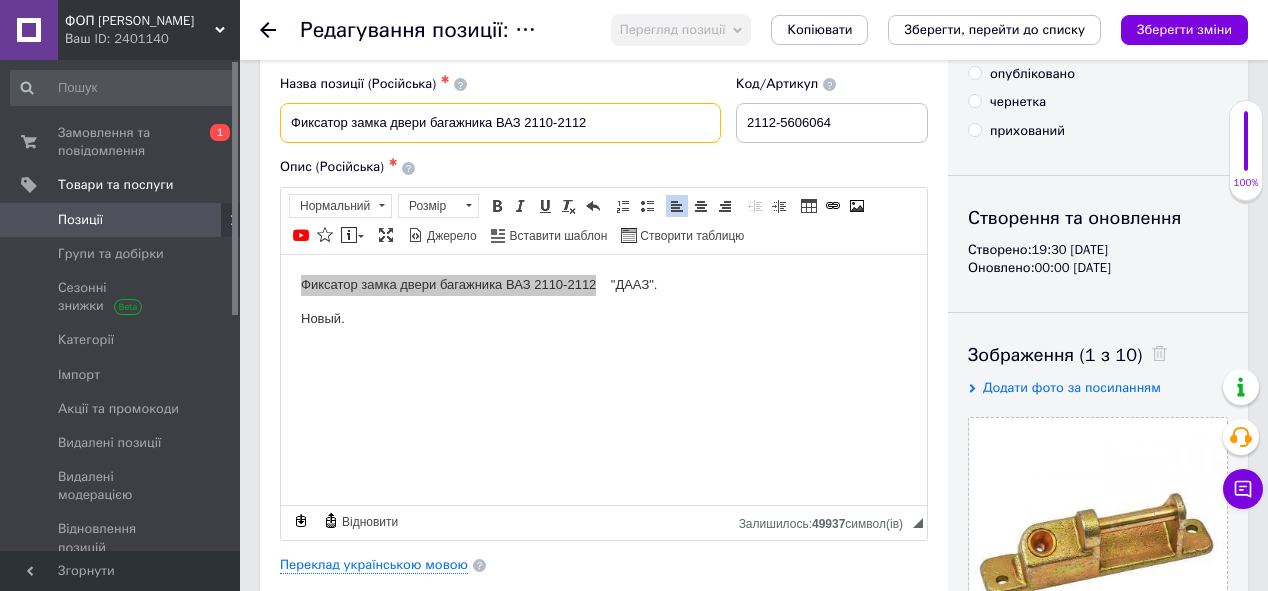 drag, startPoint x: 355, startPoint y: 108, endPoint x: 213, endPoint y: 95, distance: 142.59383 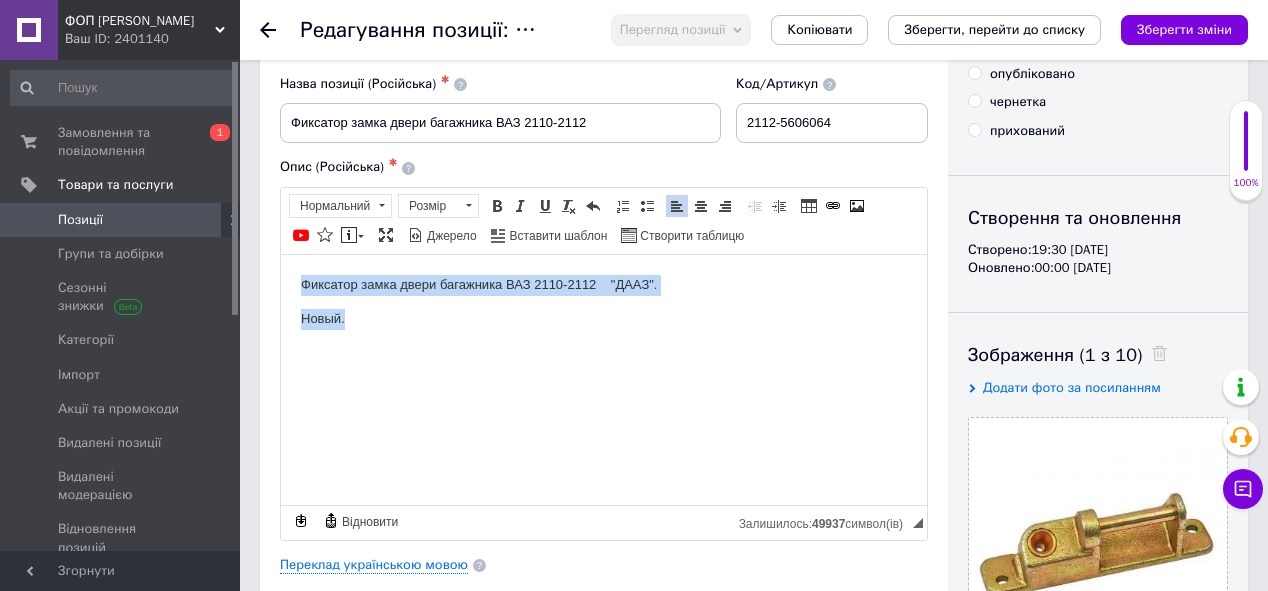 drag, startPoint x: 357, startPoint y: 328, endPoint x: 295, endPoint y: 281, distance: 77.801025 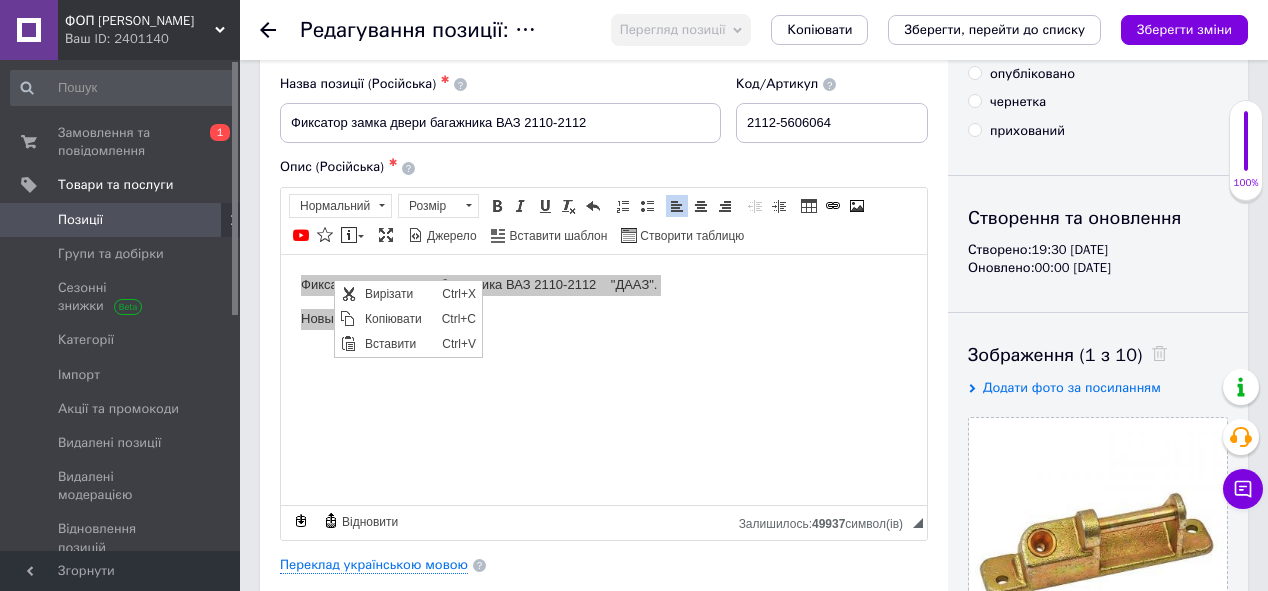 scroll, scrollTop: 0, scrollLeft: 0, axis: both 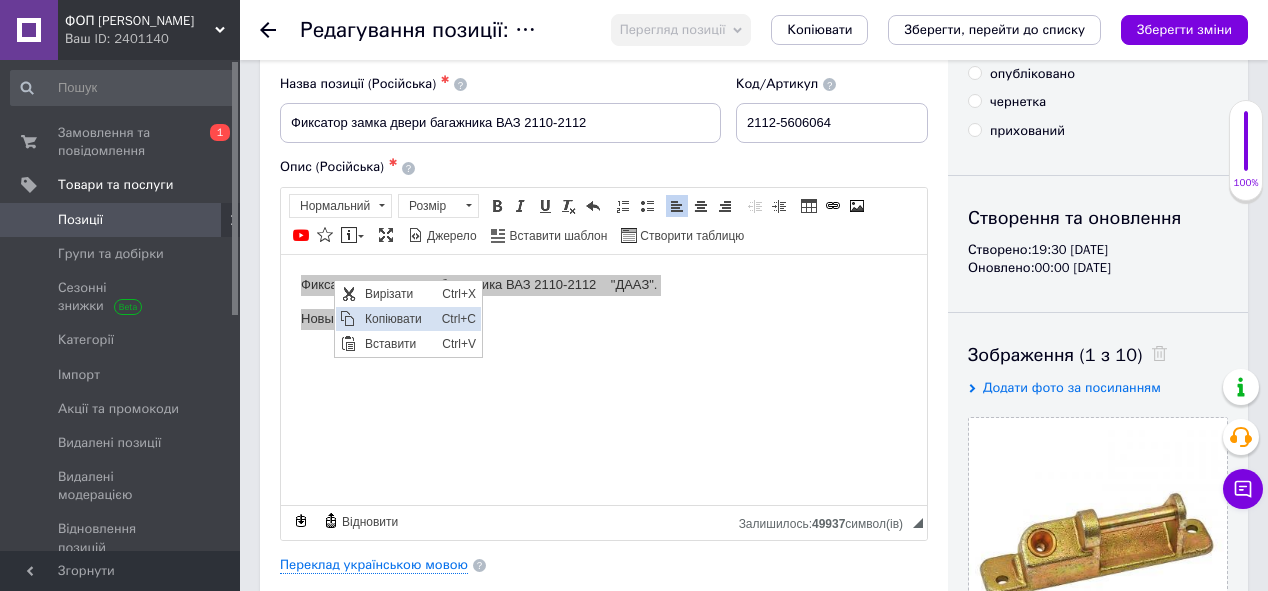 click on "Копіювати" at bounding box center [397, 319] 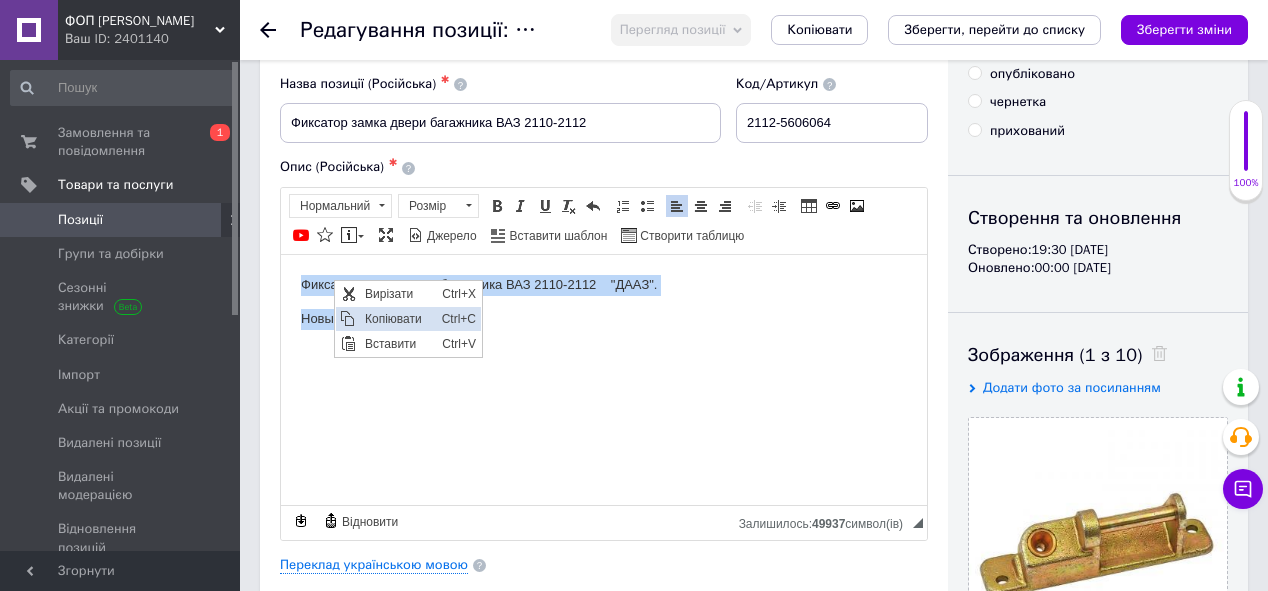 copy on "Фиксатор замка двери багажника ВАЗ 2110-2112    "ДААЗ". Новый." 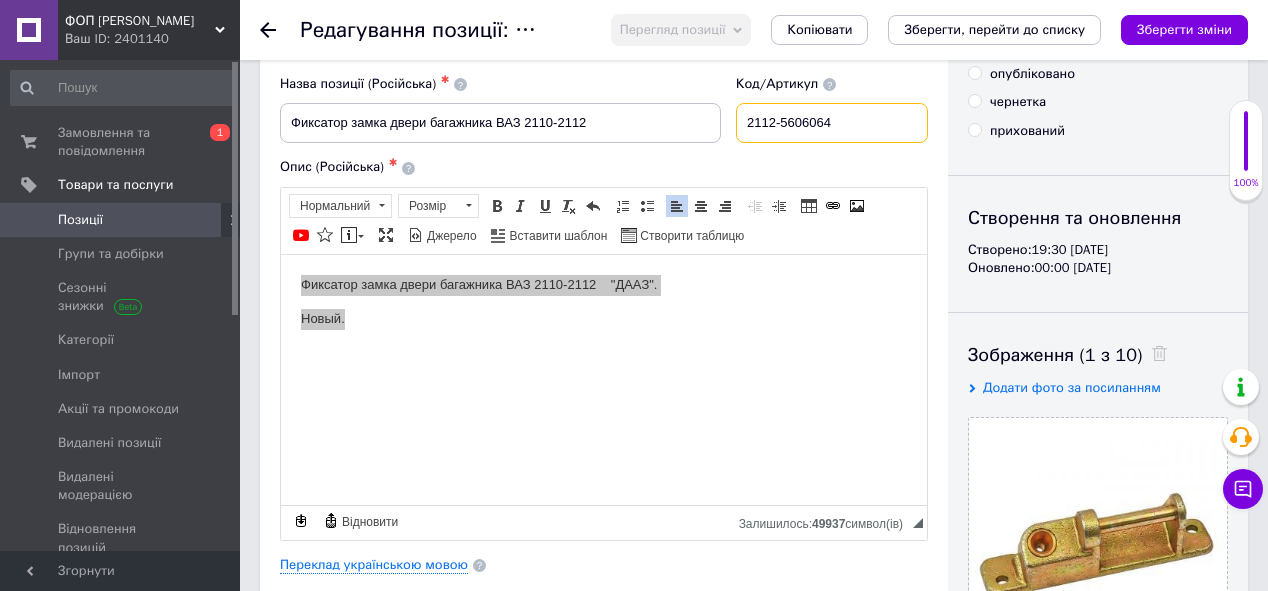 drag, startPoint x: 856, startPoint y: 126, endPoint x: 743, endPoint y: 123, distance: 113.03982 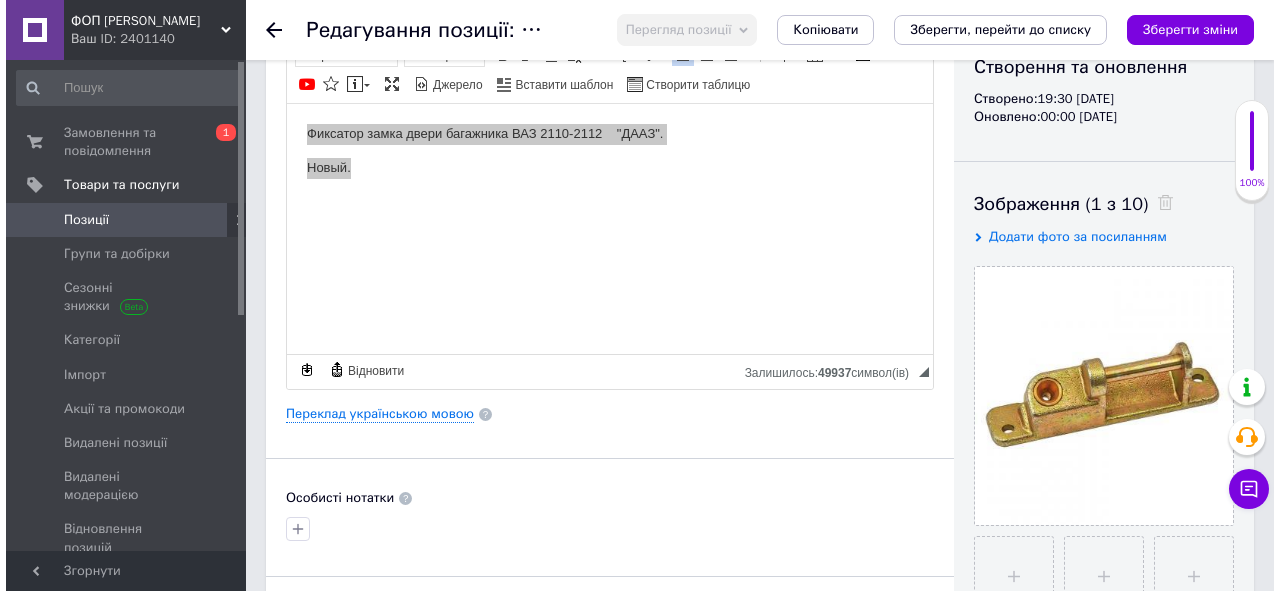 scroll, scrollTop: 160, scrollLeft: 0, axis: vertical 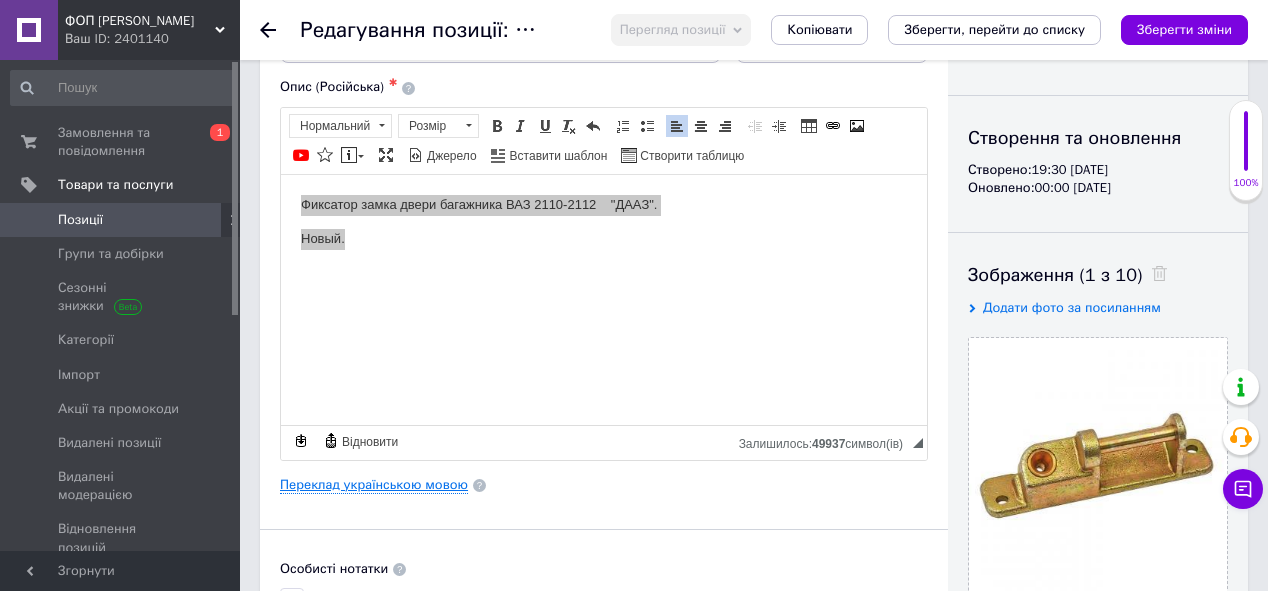 click on "Переклад українською мовою" at bounding box center (374, 485) 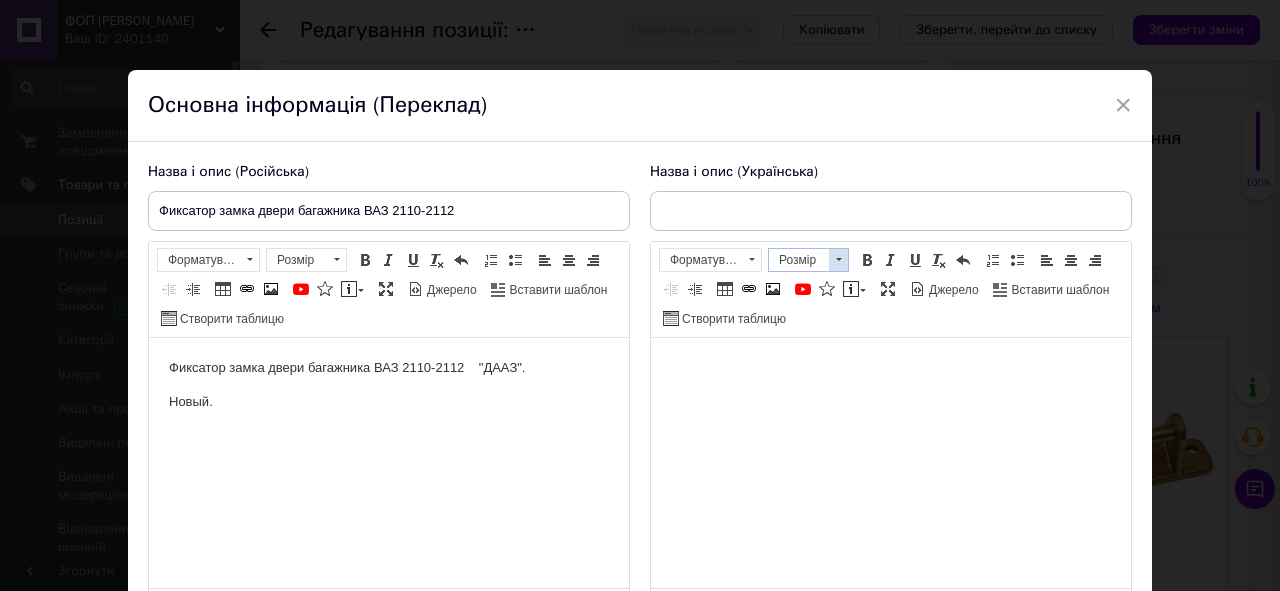 type on "Фіксатор замку дверей багажника ВАЗ 2110-2112" 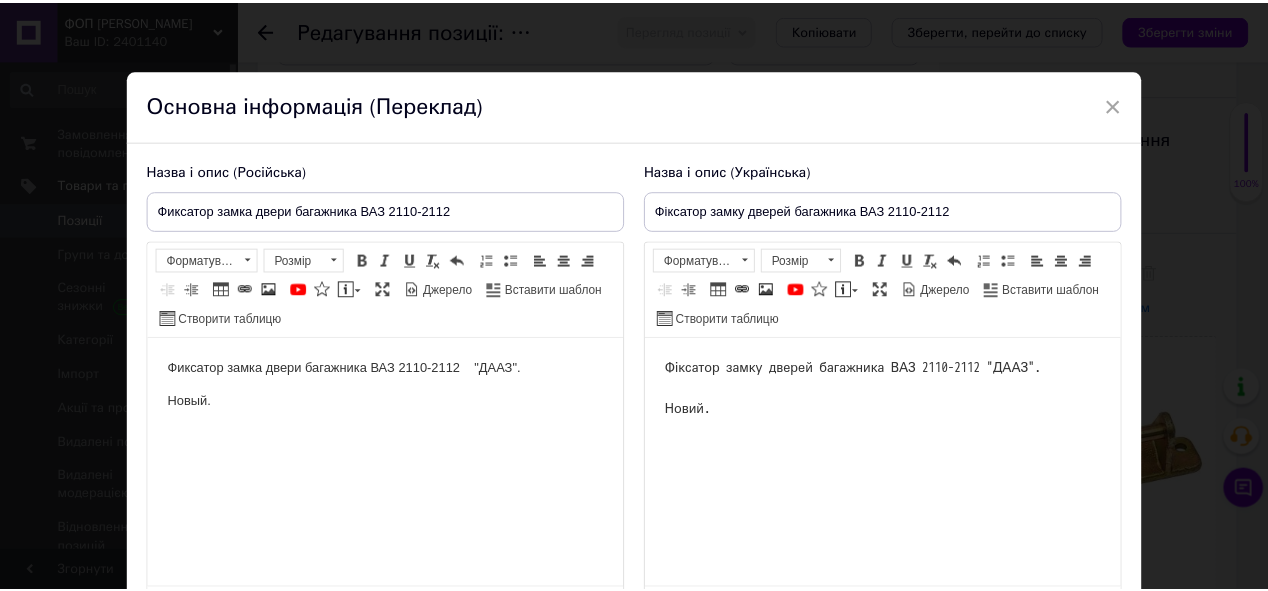 scroll, scrollTop: 0, scrollLeft: 0, axis: both 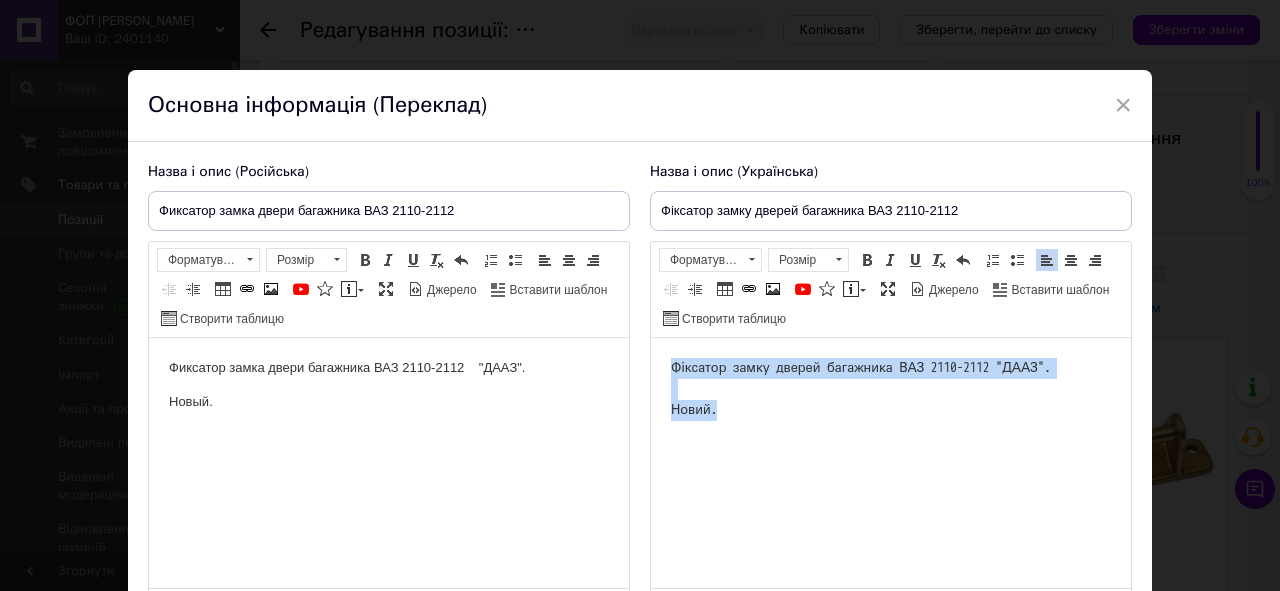 drag, startPoint x: 668, startPoint y: 396, endPoint x: 655, endPoint y: 353, distance: 44.922153 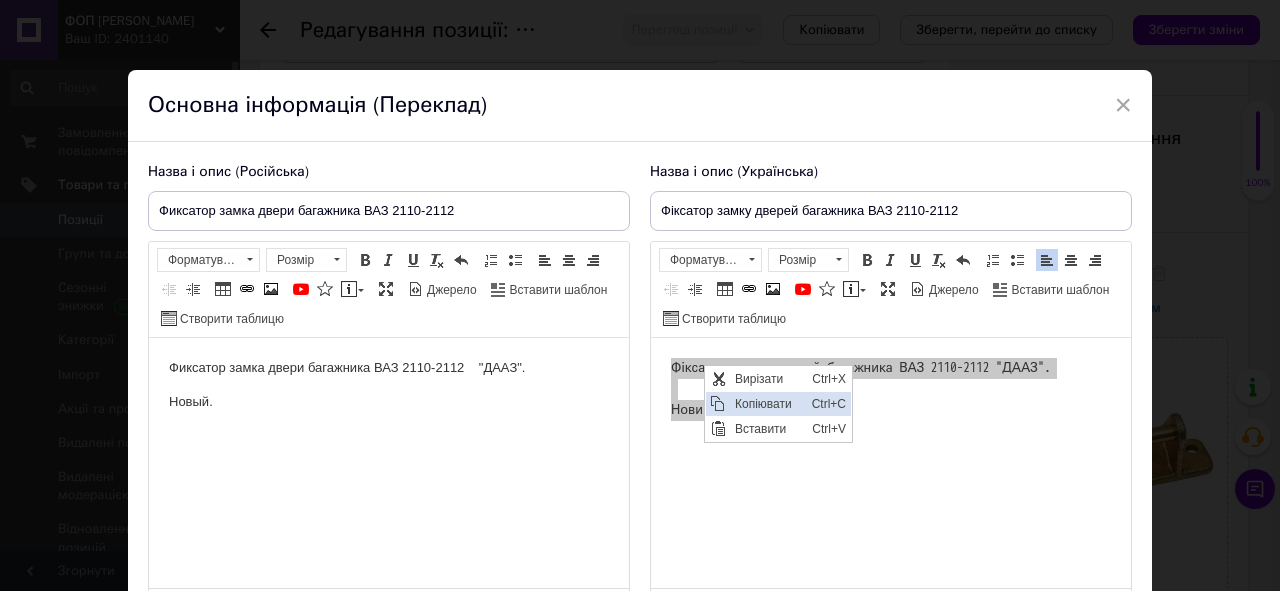click on "Копіювати" at bounding box center [767, 404] 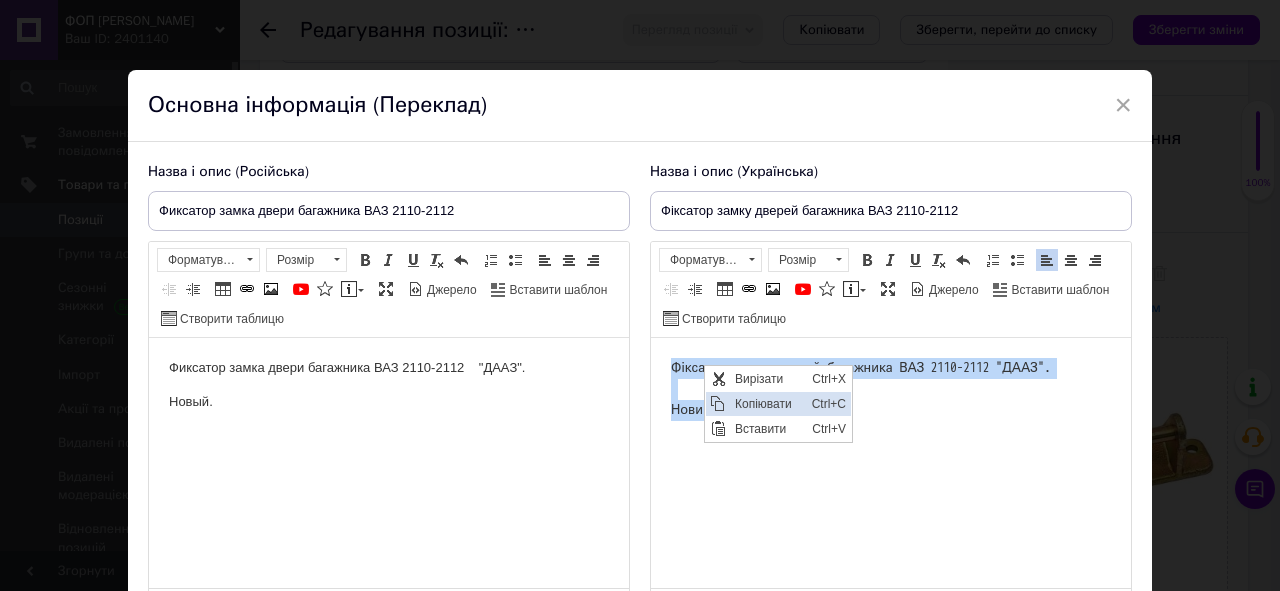 copy on "Фіксатор замку дверей багажника ВАЗ 2110-2112 "ДААЗ".
Новий." 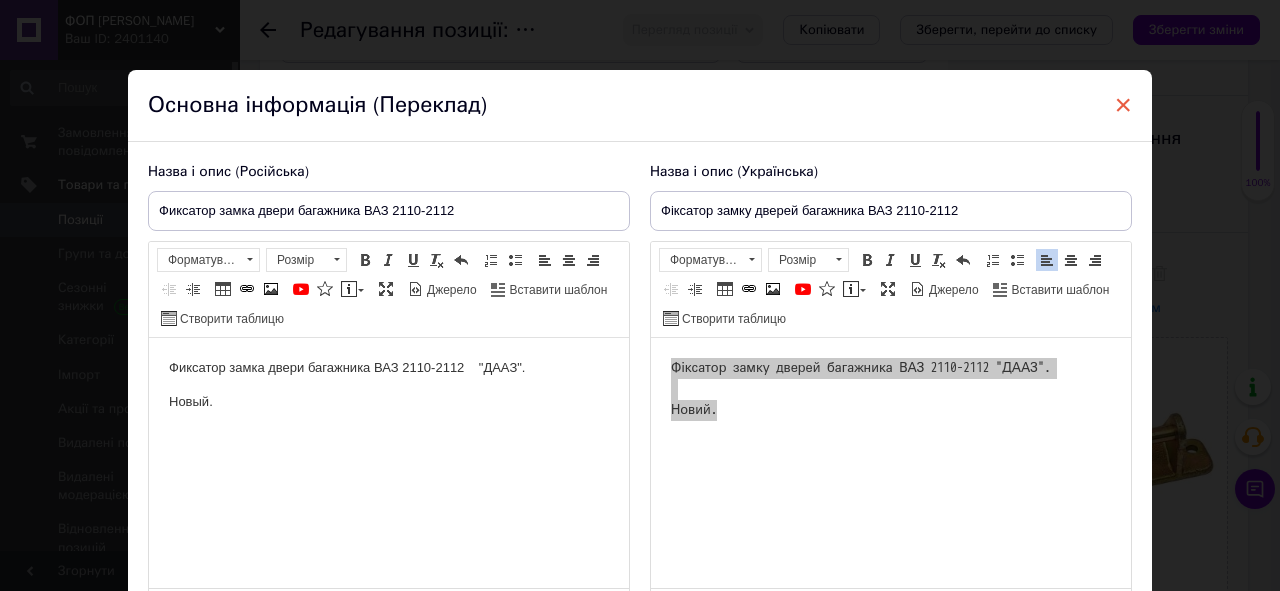 click on "×" at bounding box center [1123, 105] 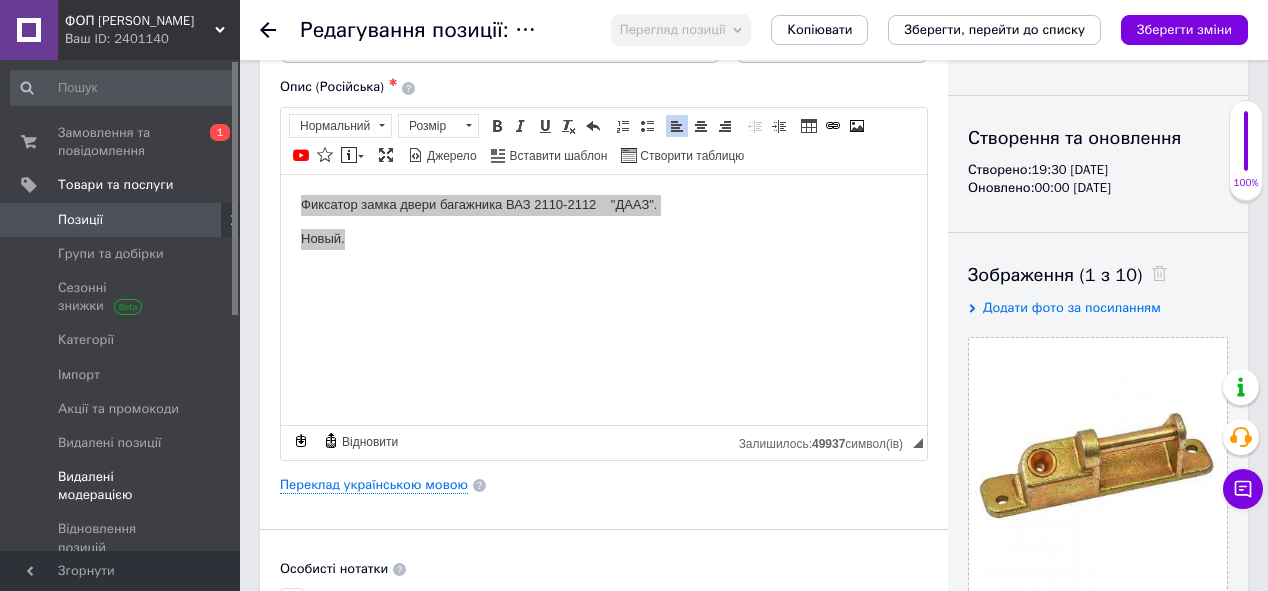 click on "Видалені модерацією" at bounding box center [121, 486] 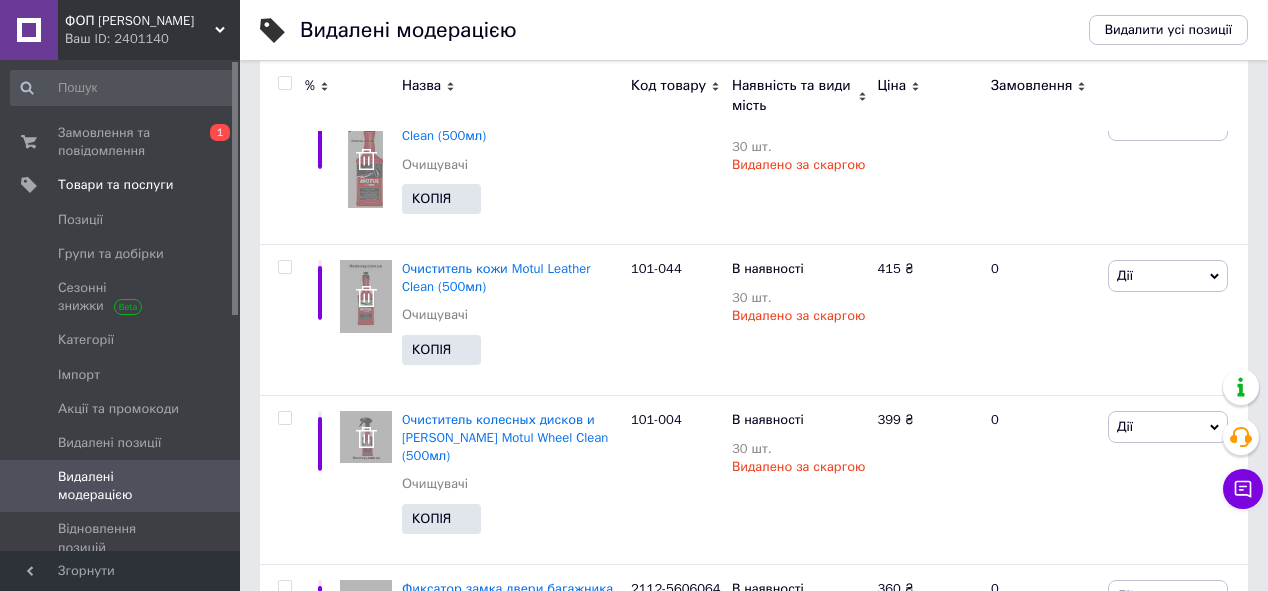 scroll, scrollTop: 1280, scrollLeft: 0, axis: vertical 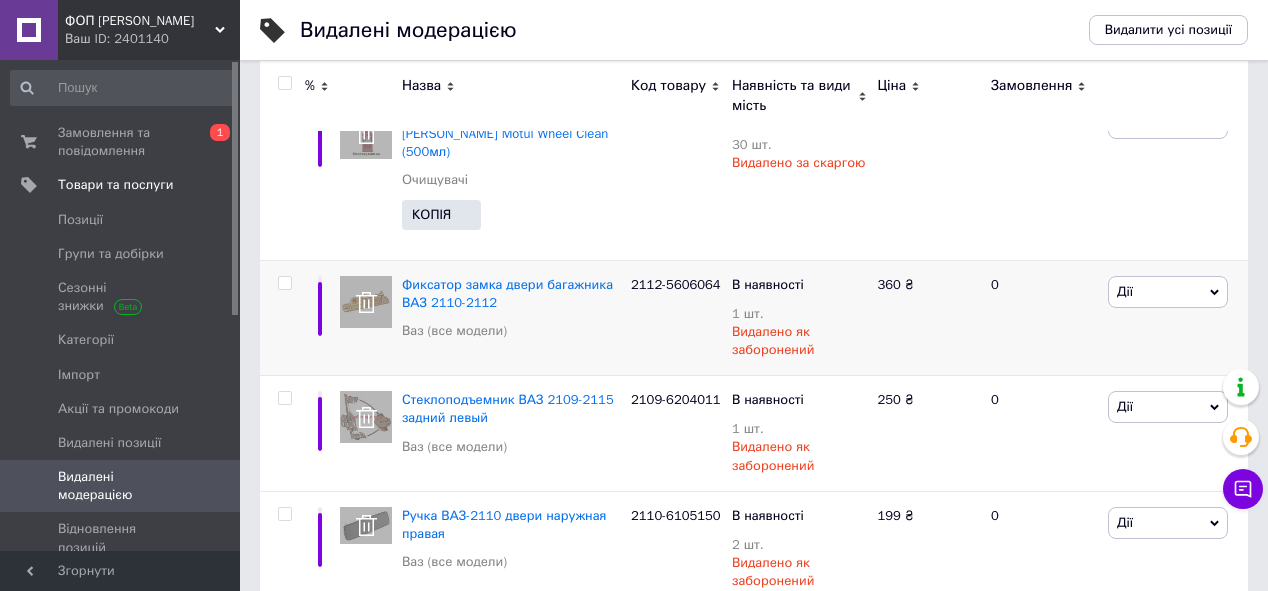 click on "Дії" at bounding box center [1168, 292] 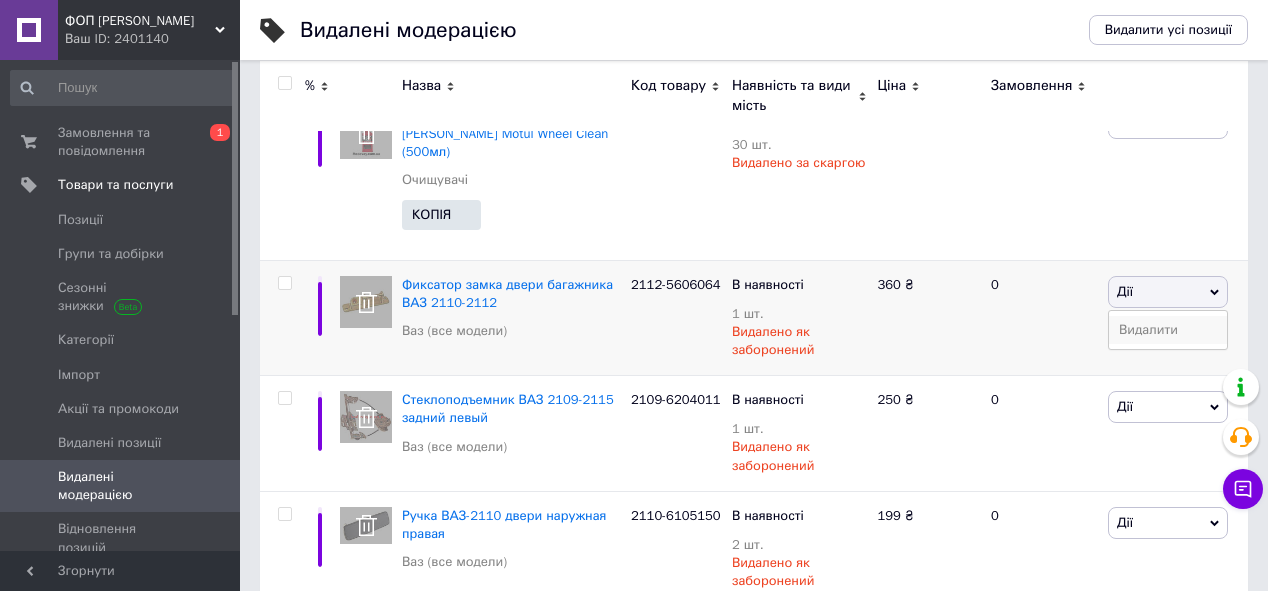 click on "Видалити" at bounding box center (1168, 330) 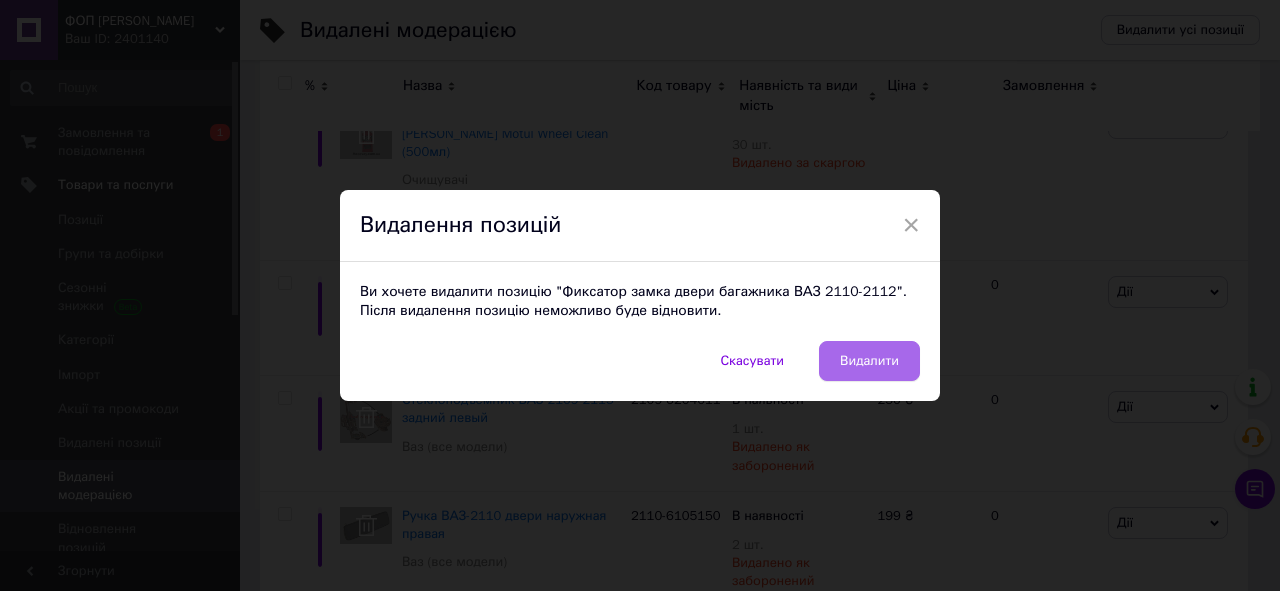 click on "Видалити" at bounding box center (869, 361) 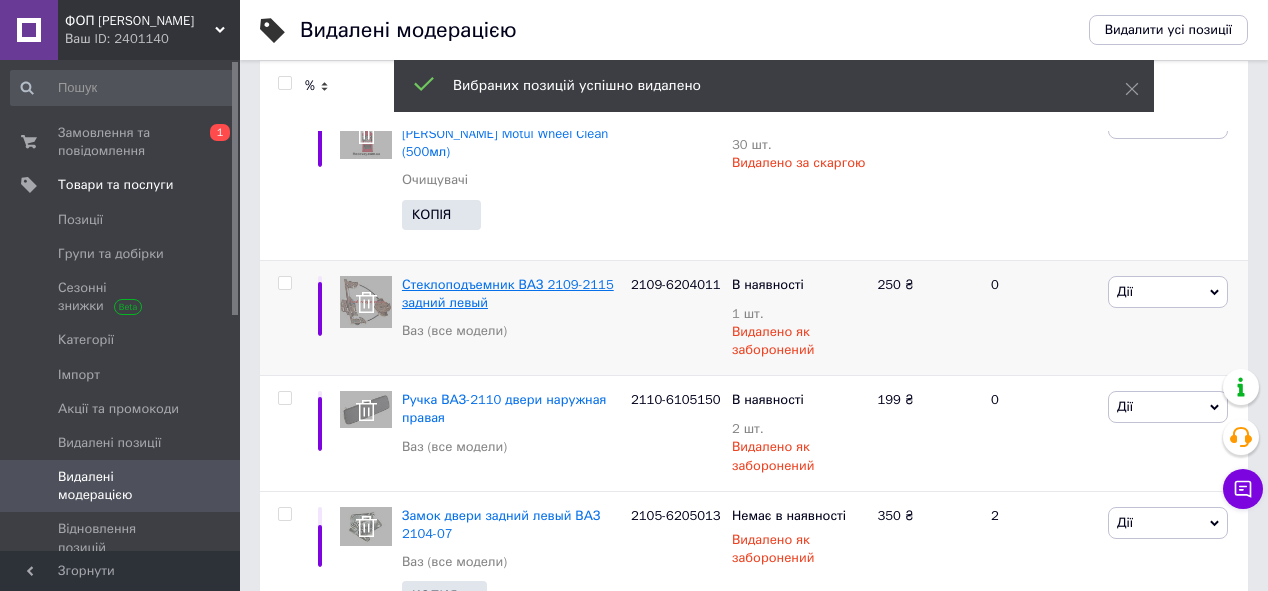click on "Стеклоподъемник ВАЗ 2109-2115 задний левый" at bounding box center [508, 293] 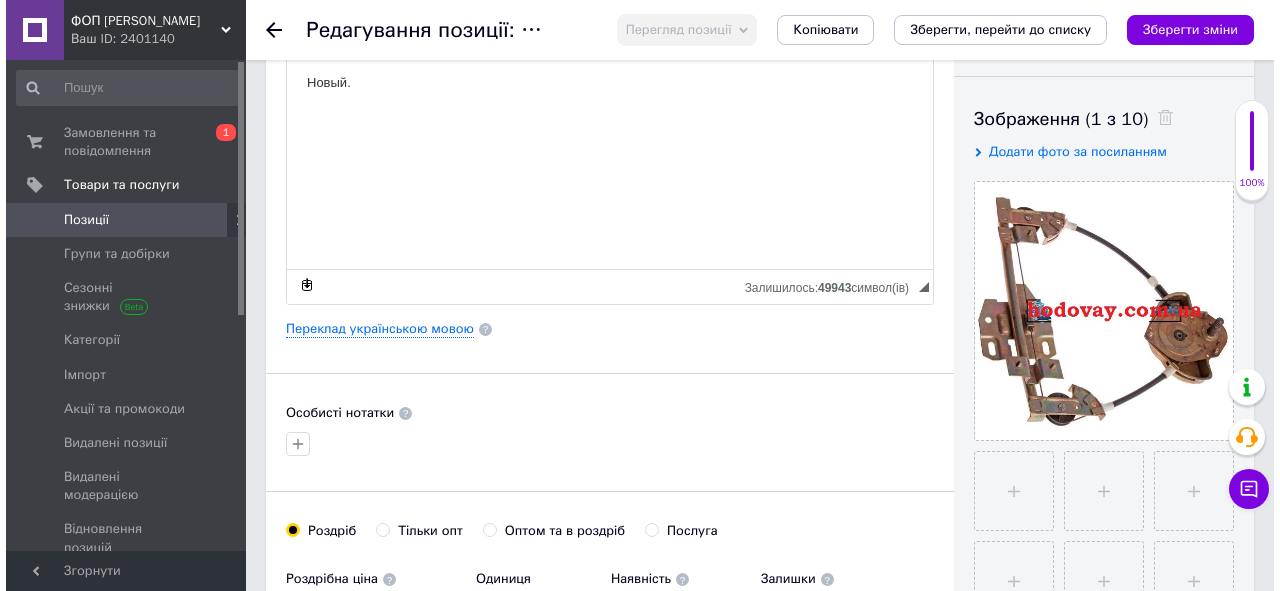 scroll, scrollTop: 320, scrollLeft: 0, axis: vertical 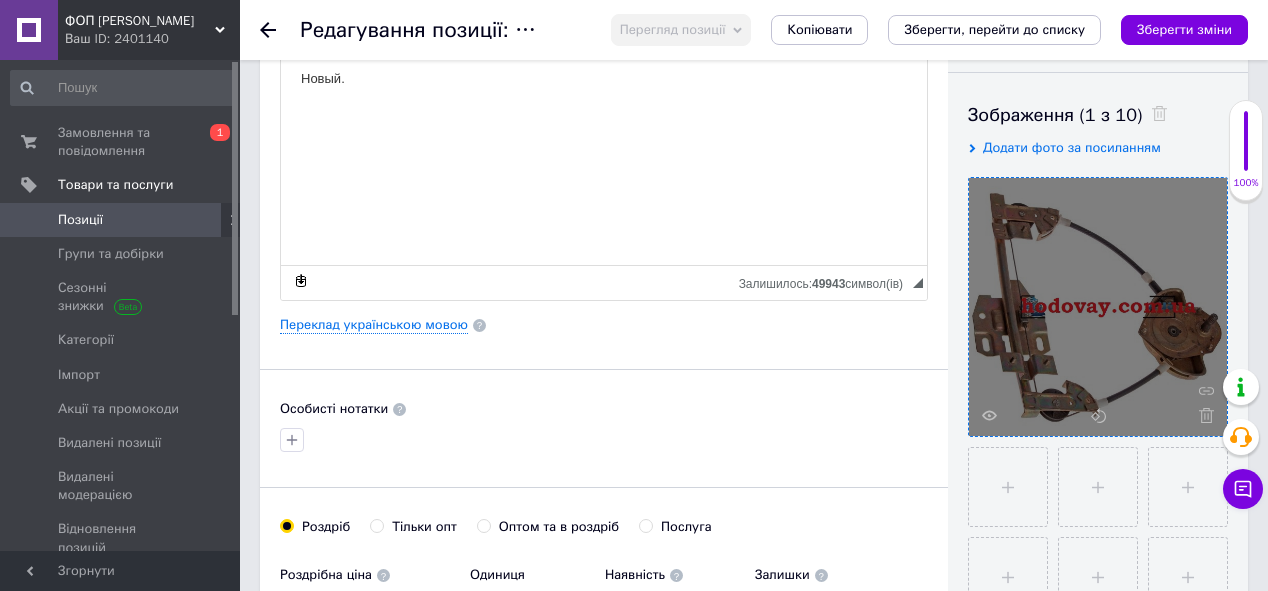 click at bounding box center (1098, 307) 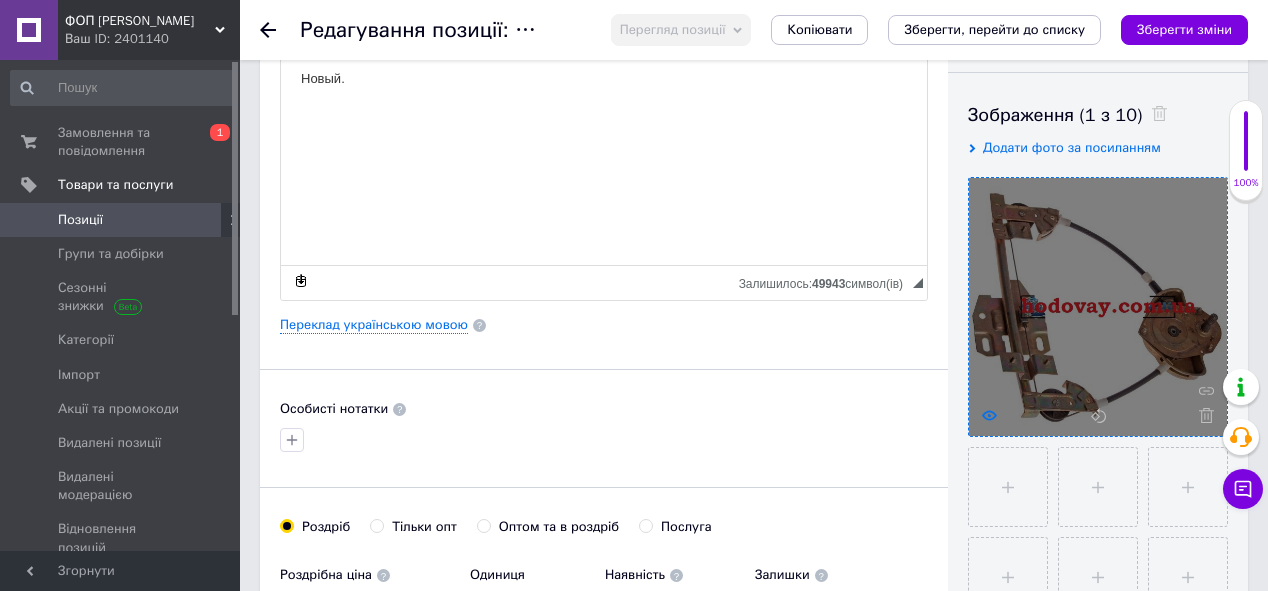 click 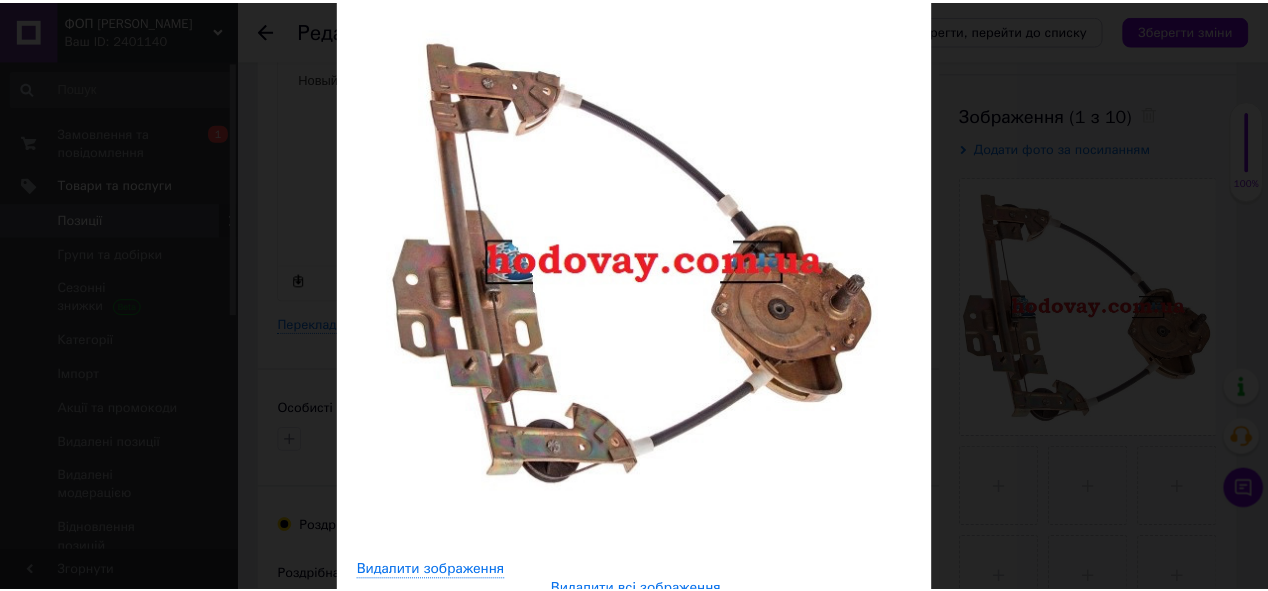 scroll, scrollTop: 160, scrollLeft: 0, axis: vertical 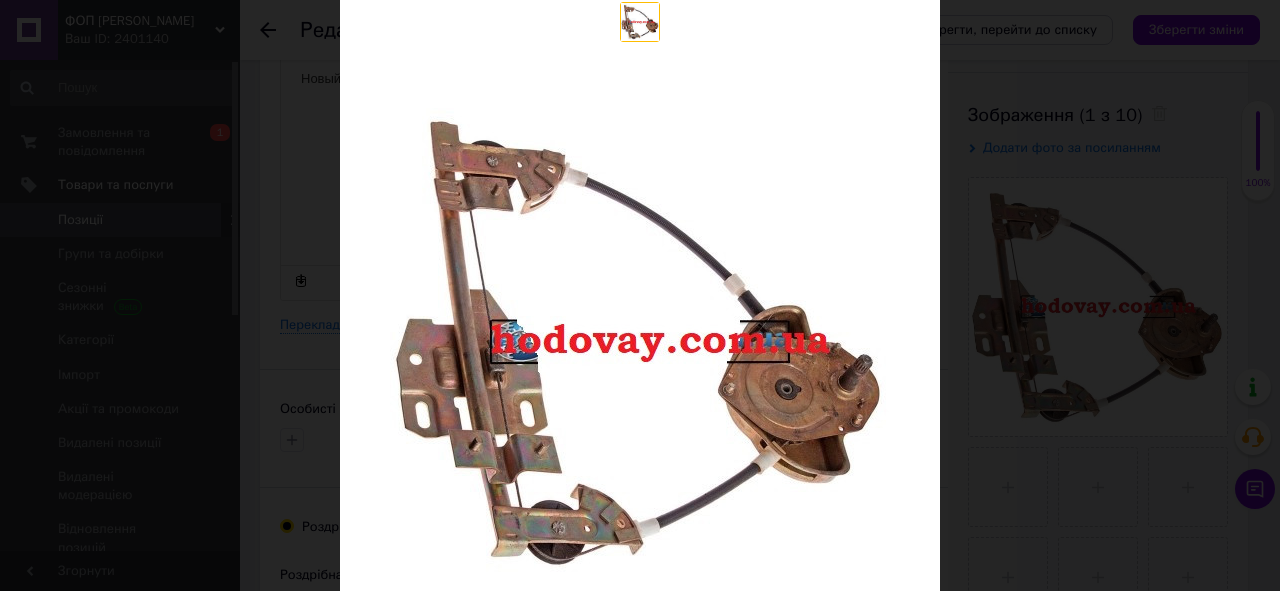 click on "× Перегляд зображення Видалити зображення Видалити всі зображення" at bounding box center [640, 295] 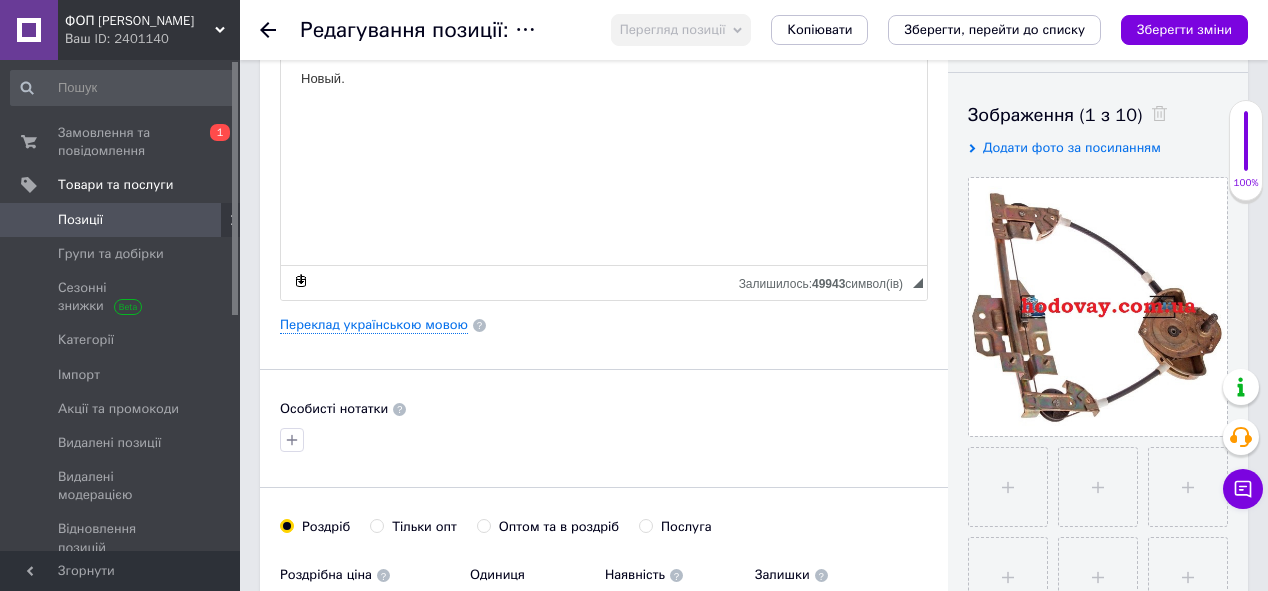 scroll, scrollTop: 0, scrollLeft: 0, axis: both 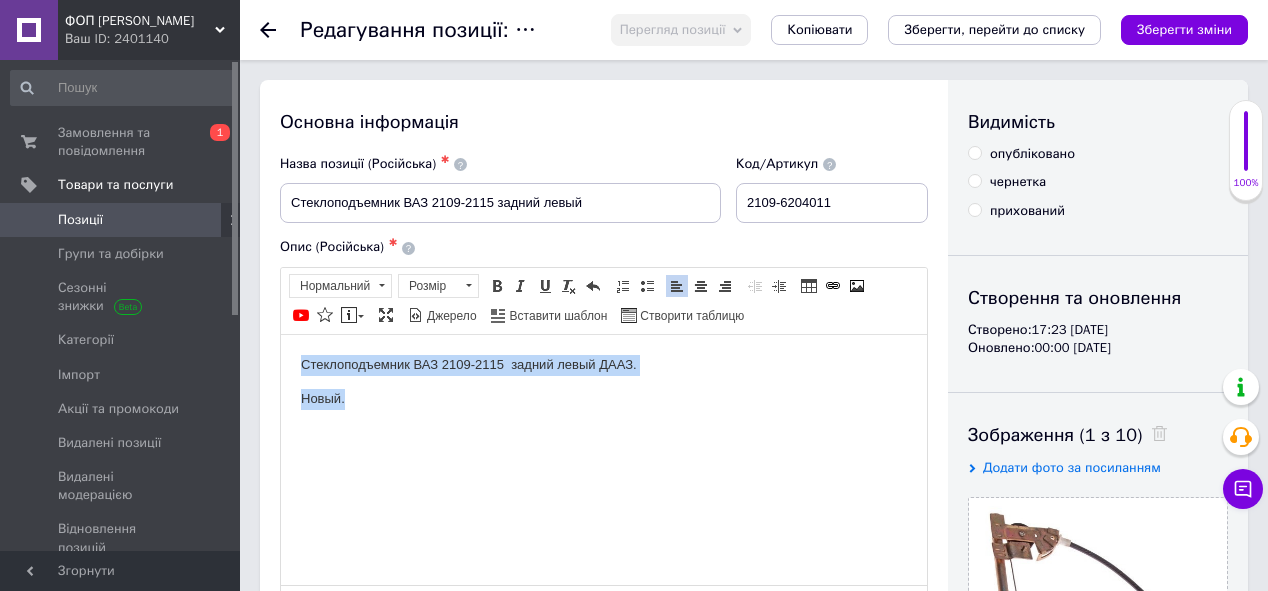 drag, startPoint x: 312, startPoint y: 393, endPoint x: 547, endPoint y: 685, distance: 374.81863 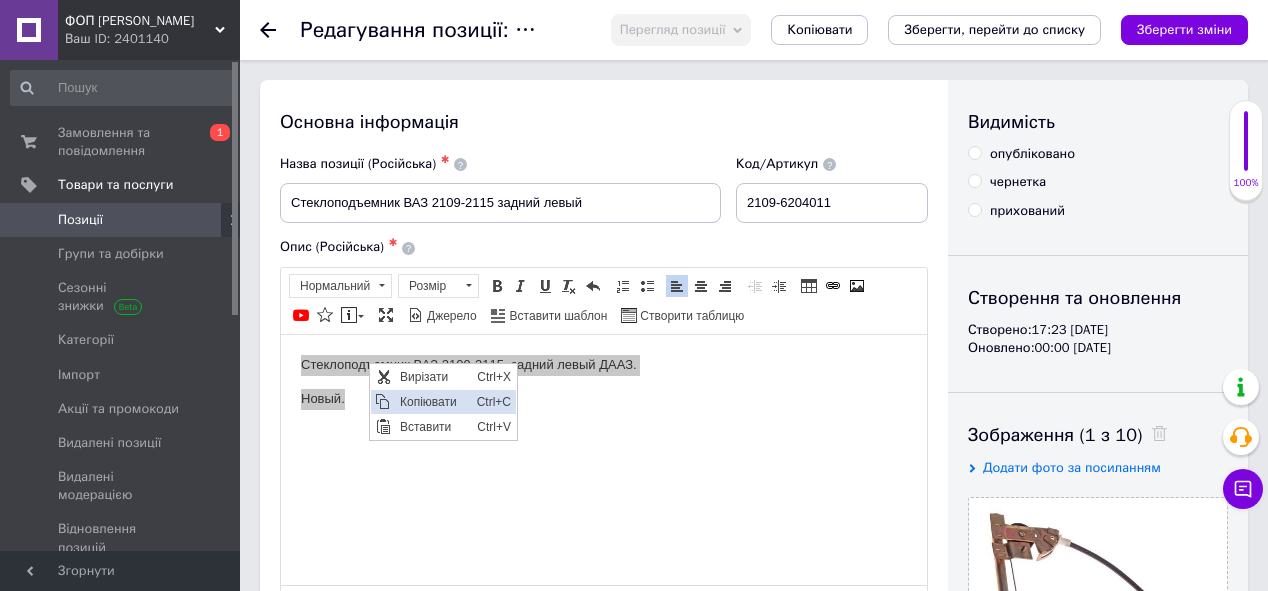 scroll, scrollTop: 0, scrollLeft: 0, axis: both 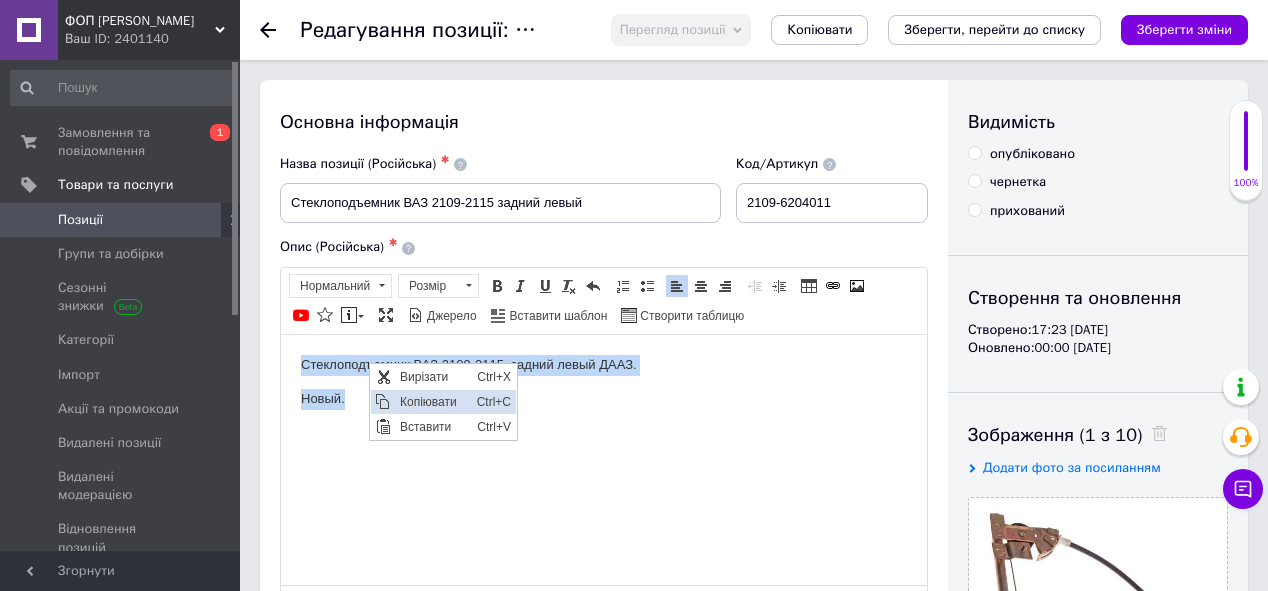 copy on "Стеклоподъемник ВАЗ 2109-2115  задний левый ДААЗ. Новый." 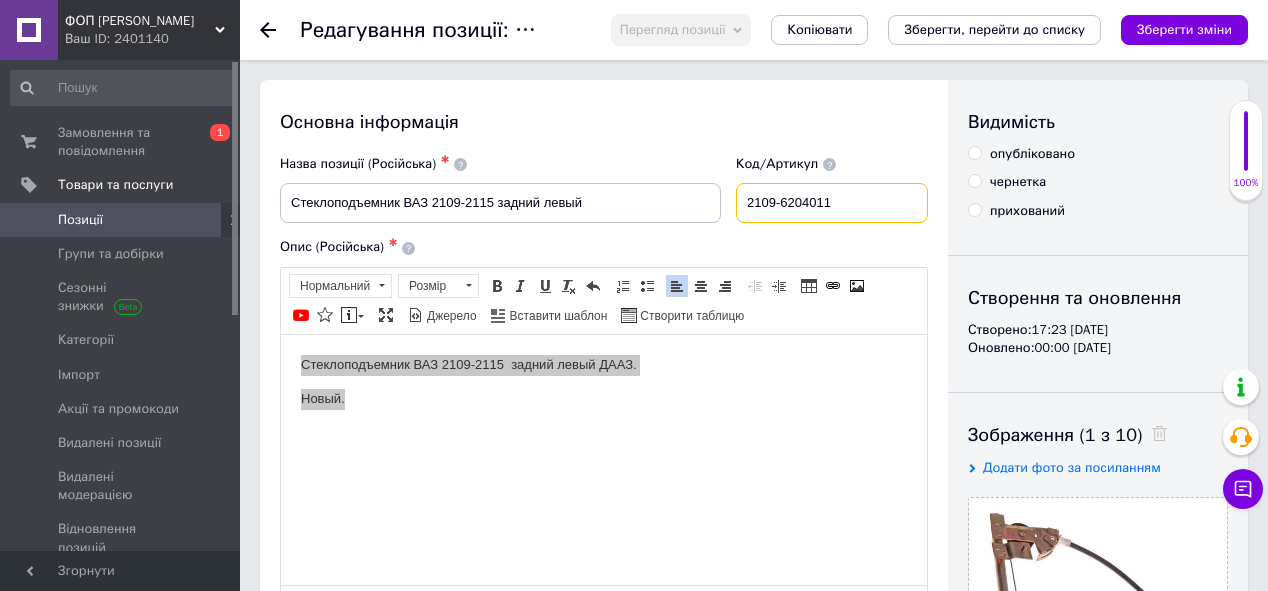 click on "2109-6204011" at bounding box center (832, 203) 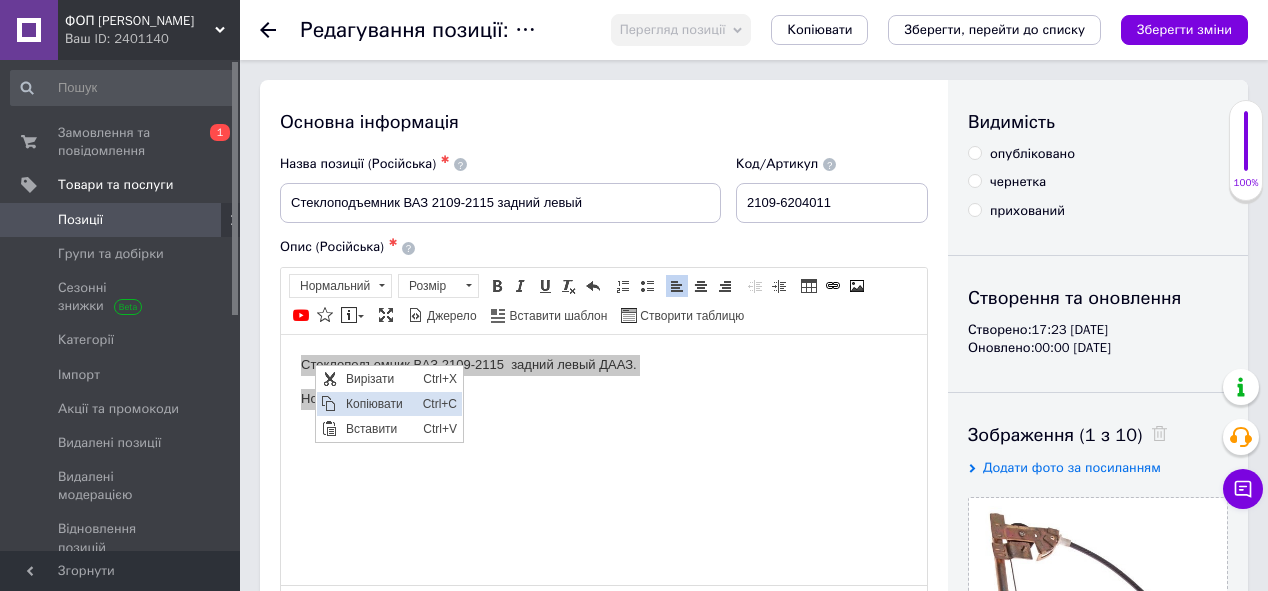 click on "Копіювати" at bounding box center [378, 404] 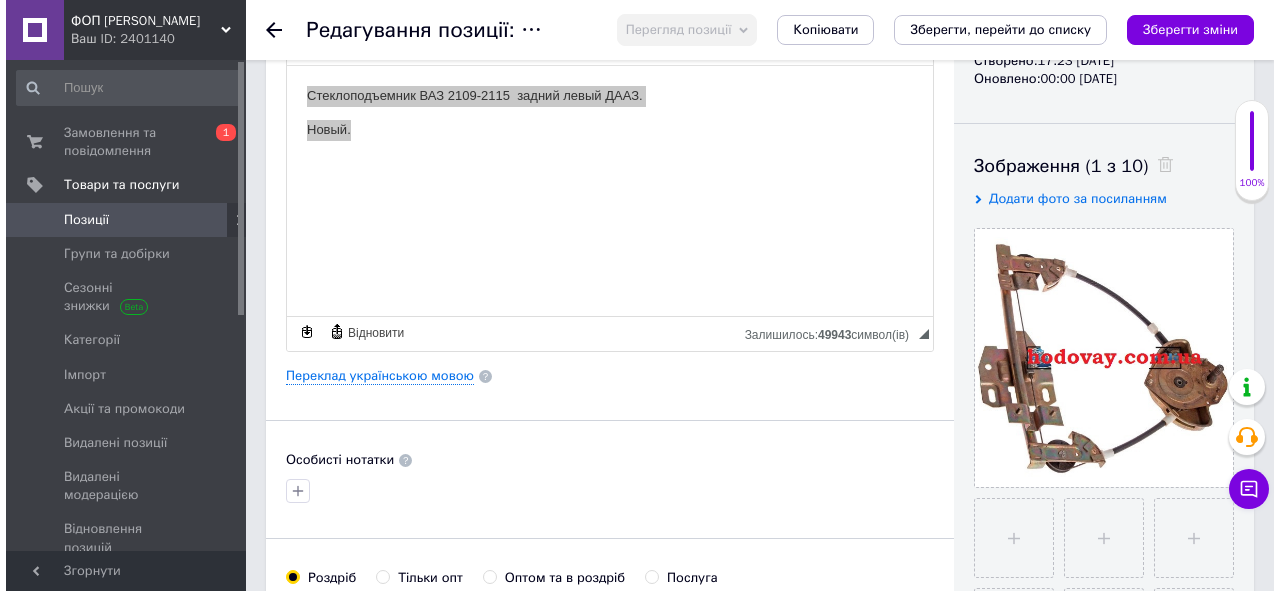 scroll, scrollTop: 320, scrollLeft: 0, axis: vertical 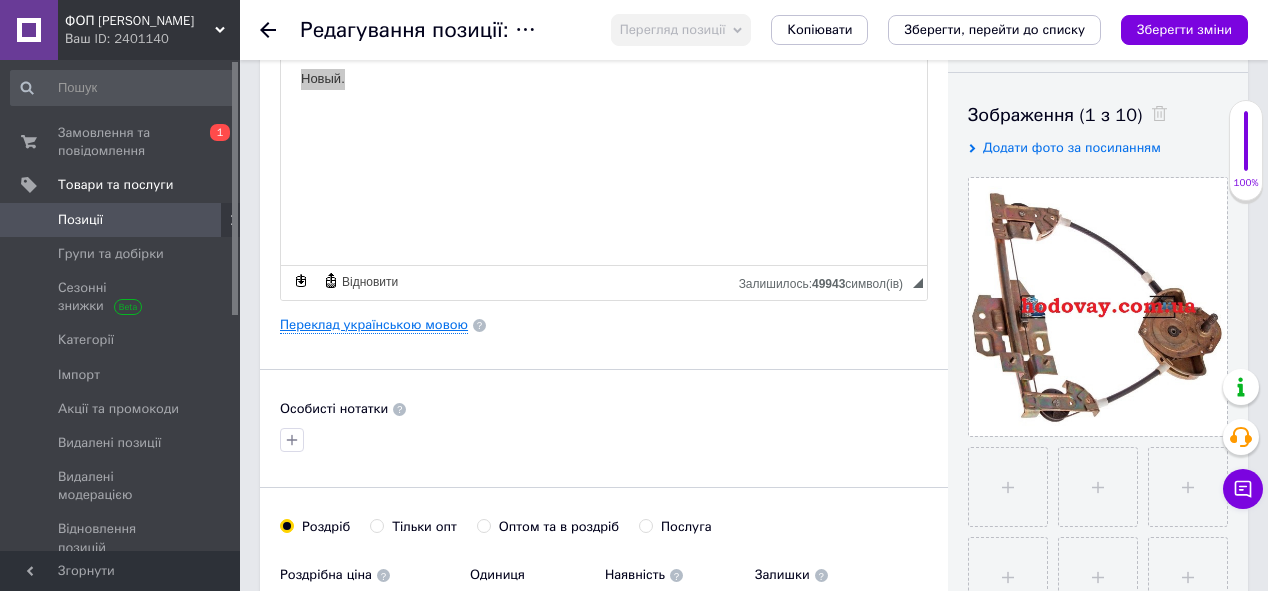 click on "Переклад українською мовою" at bounding box center (374, 325) 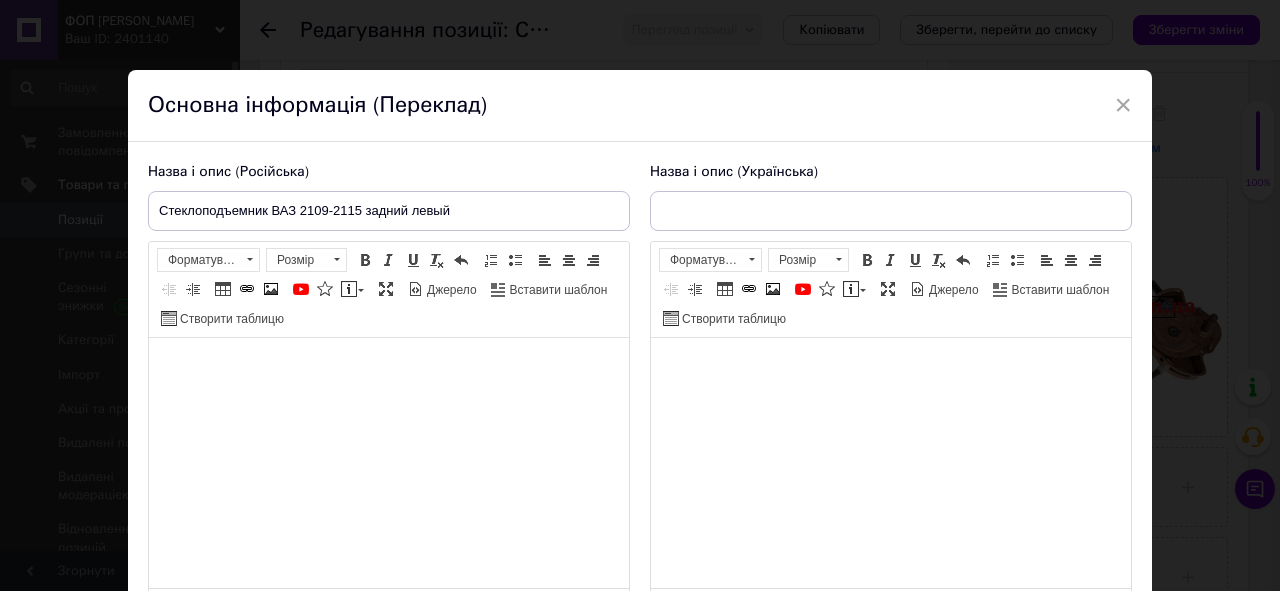 type on "Склопідйомник ВАЗ 2109-2115  лівий задній" 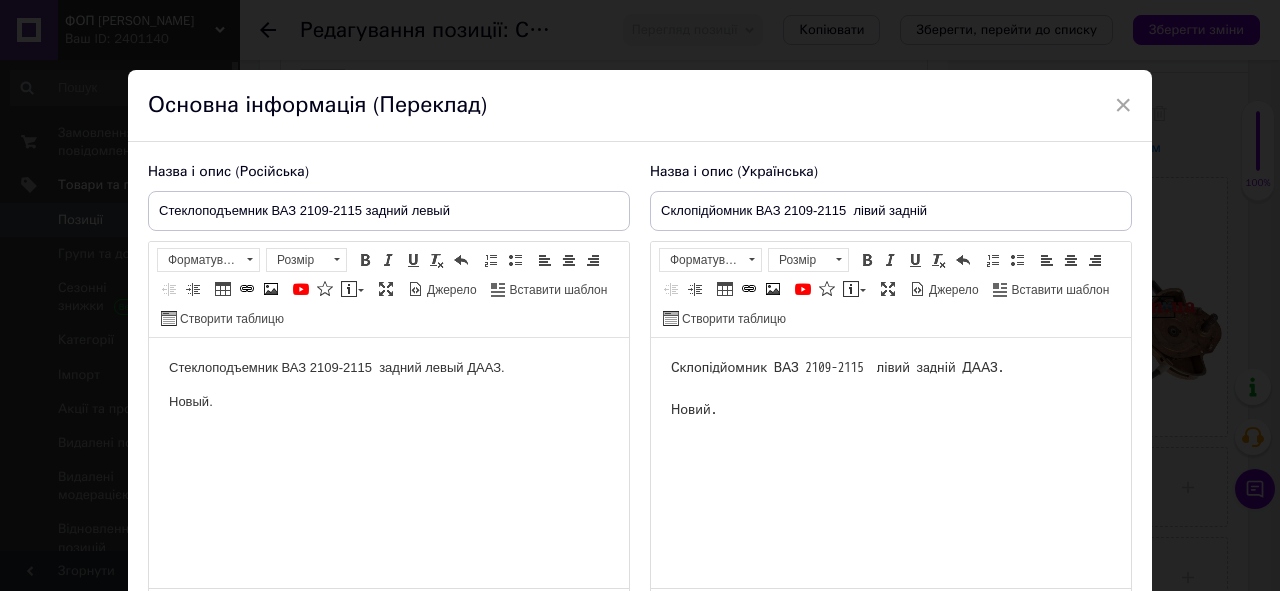 scroll, scrollTop: 0, scrollLeft: 0, axis: both 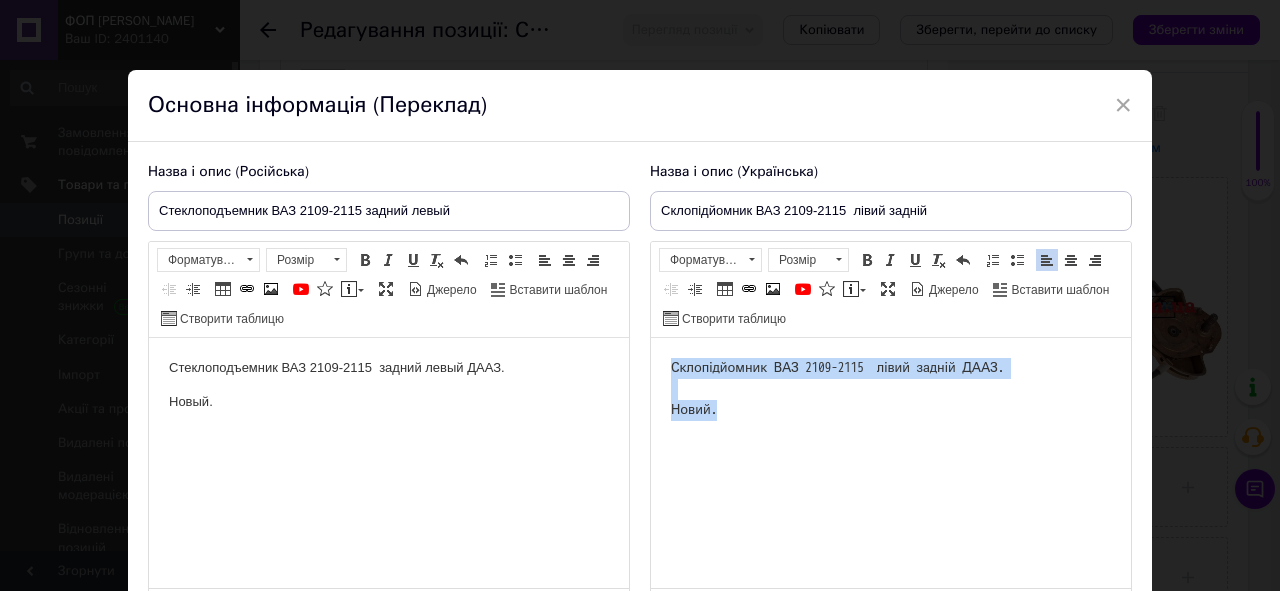 drag, startPoint x: 714, startPoint y: 411, endPoint x: 627, endPoint y: 359, distance: 101.35581 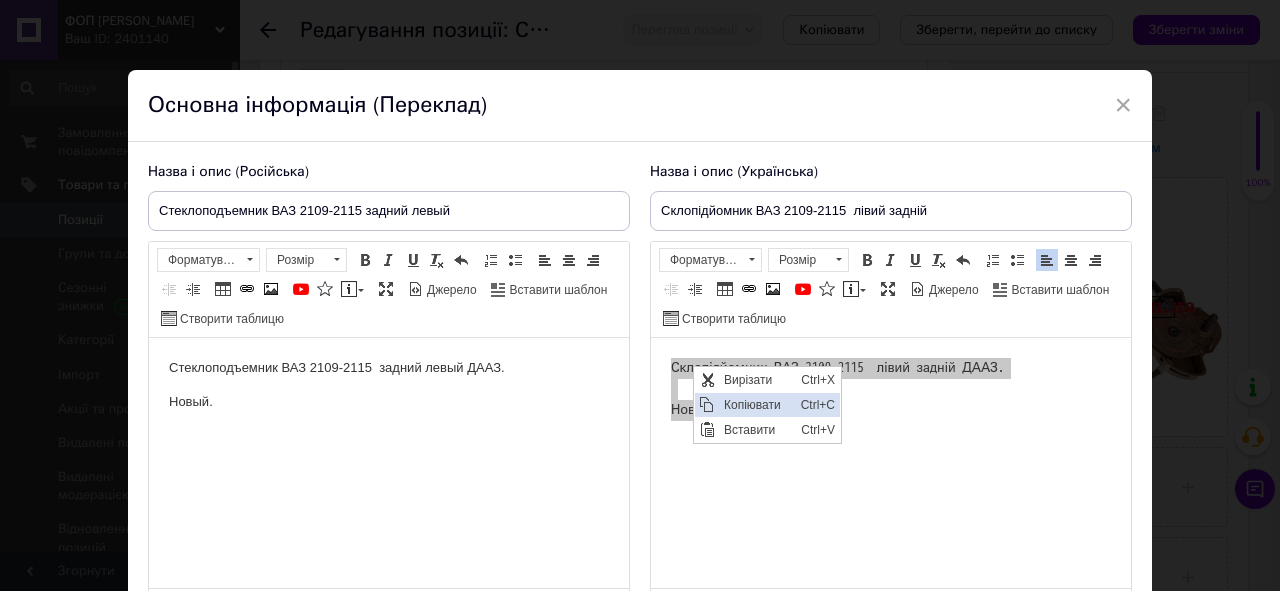 drag, startPoint x: 744, startPoint y: 400, endPoint x: 958, endPoint y: 585, distance: 282.87982 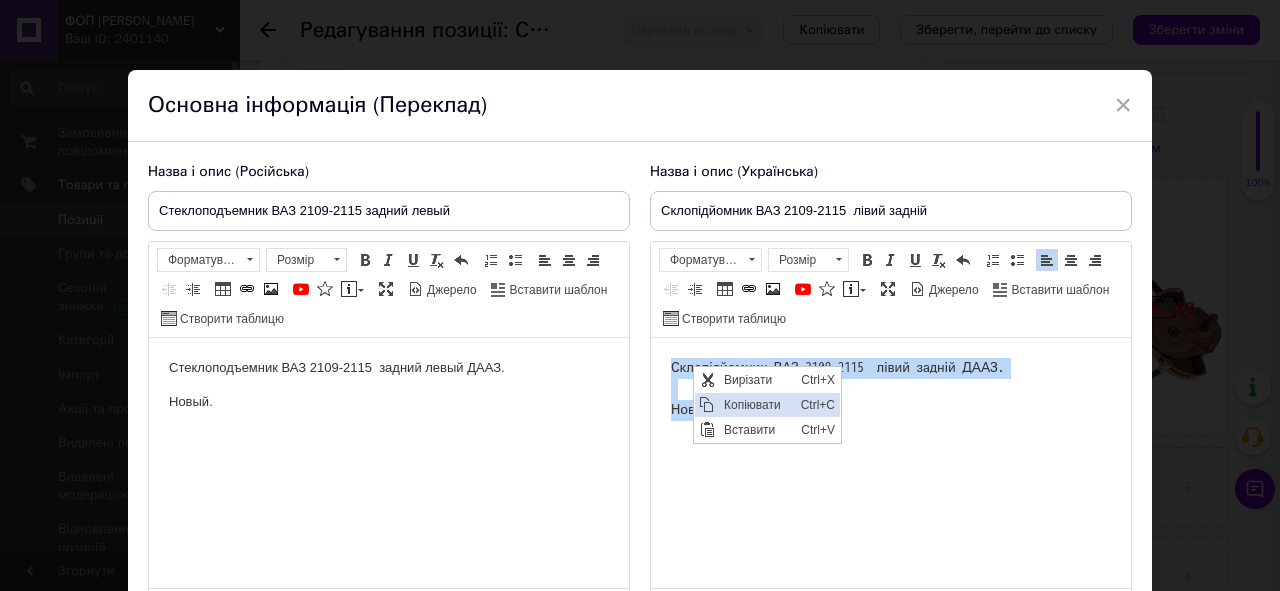copy on "Склопідйомник ВАЗ 2109-2115  лівий задній ДААЗ.
Новий." 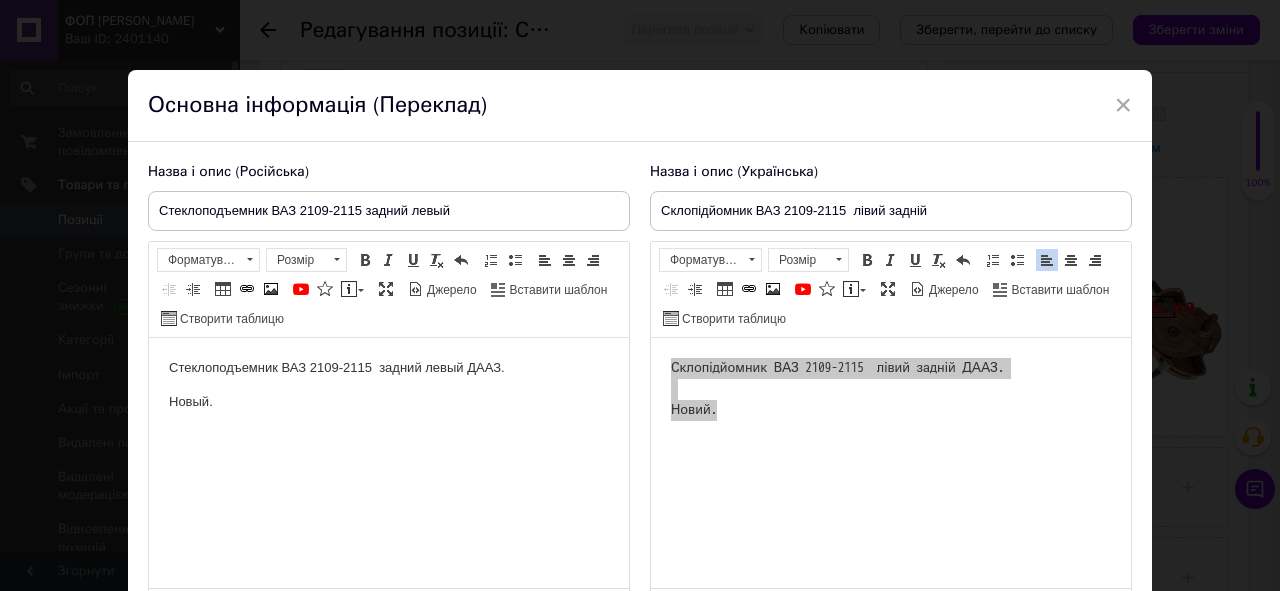 click on "Основна інформація (Переклад)" at bounding box center [640, 106] 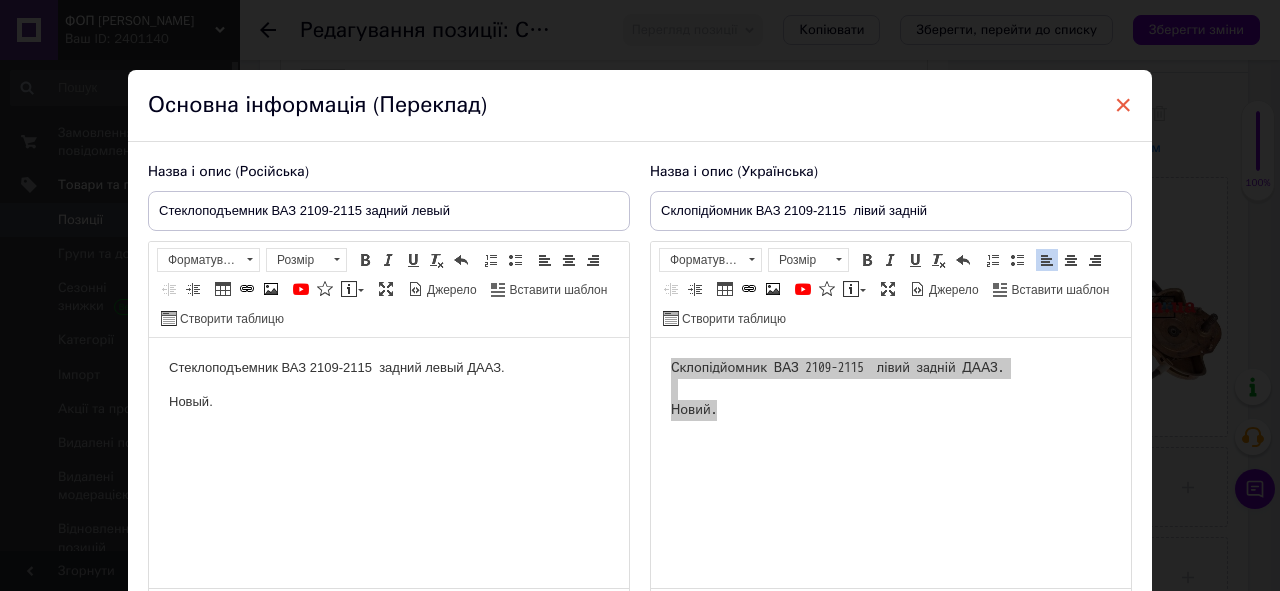 click on "×" at bounding box center [1123, 105] 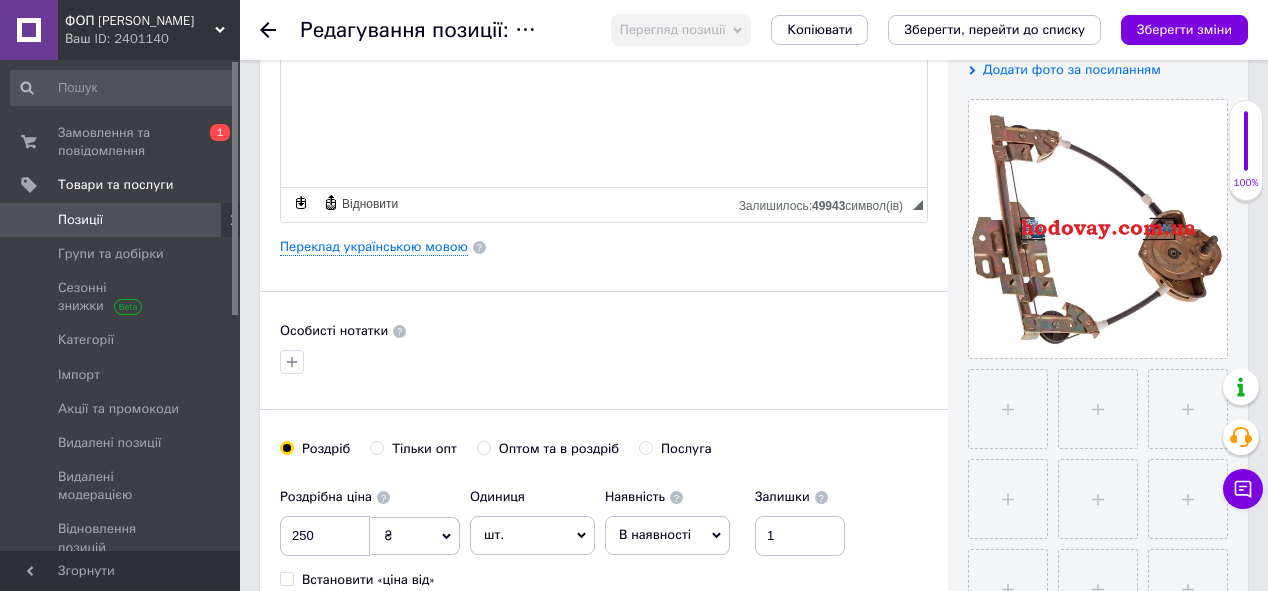 scroll, scrollTop: 560, scrollLeft: 0, axis: vertical 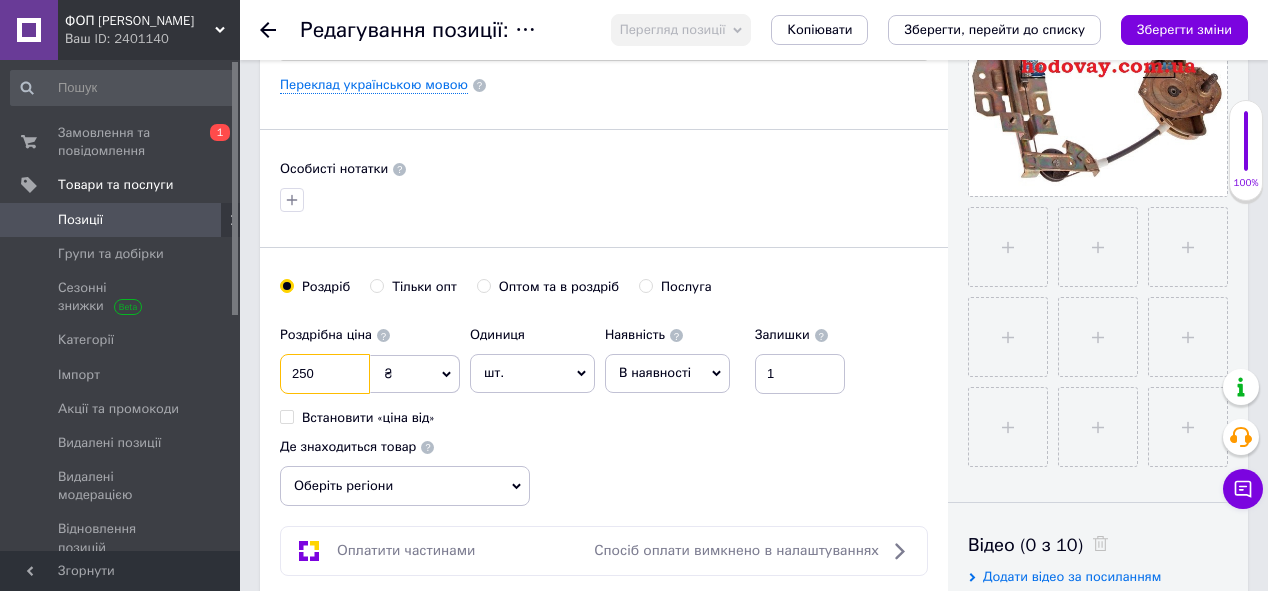 drag, startPoint x: 323, startPoint y: 383, endPoint x: 254, endPoint y: 363, distance: 71.8401 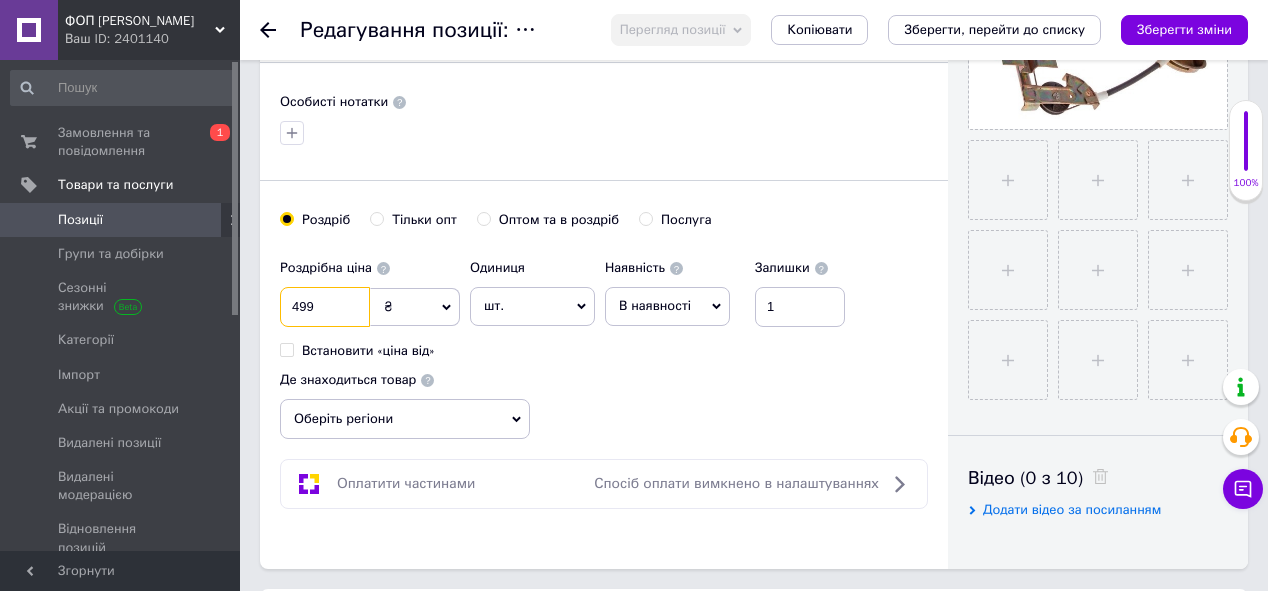 scroll, scrollTop: 720, scrollLeft: 0, axis: vertical 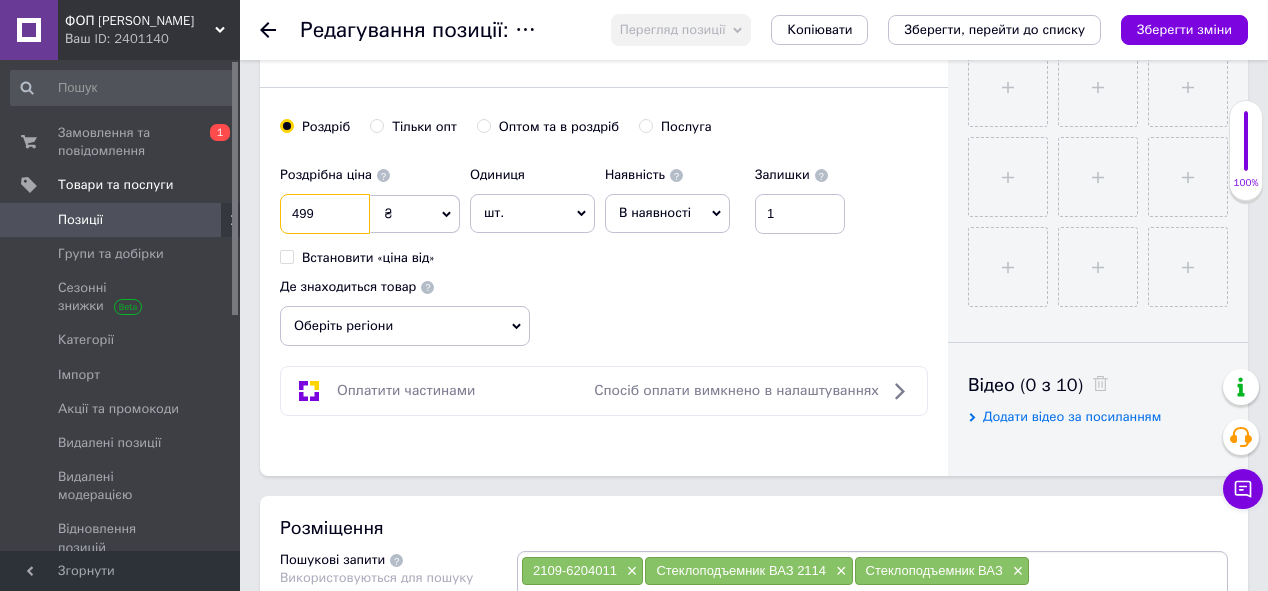 type on "499" 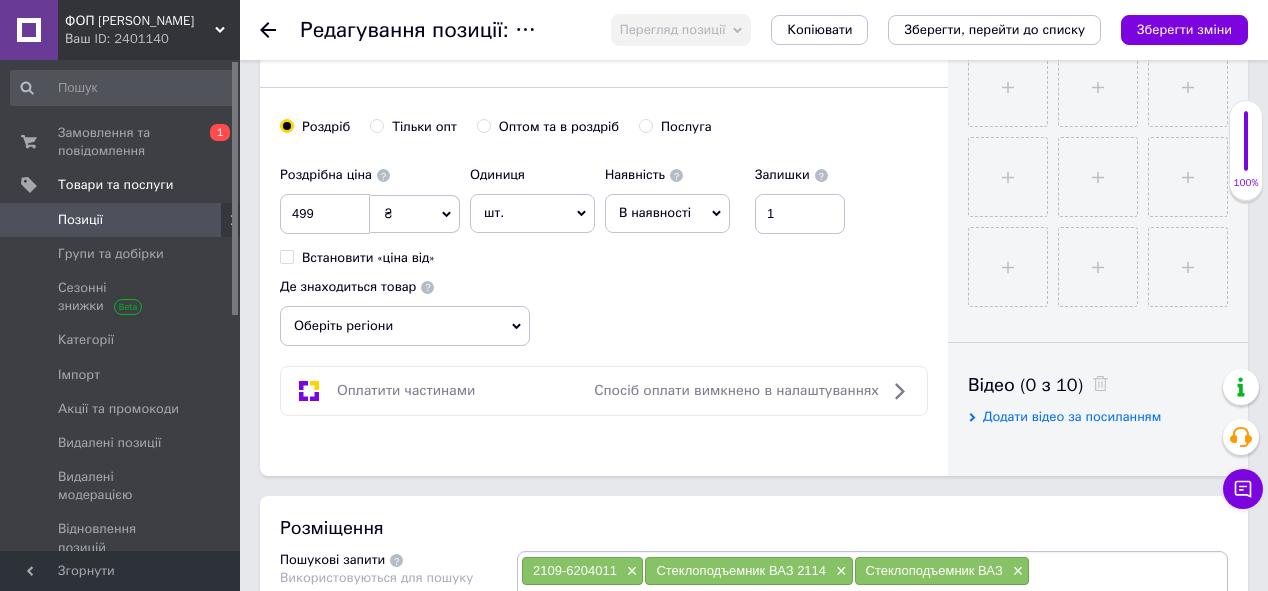 click on "Оберіть регіони" at bounding box center (405, 326) 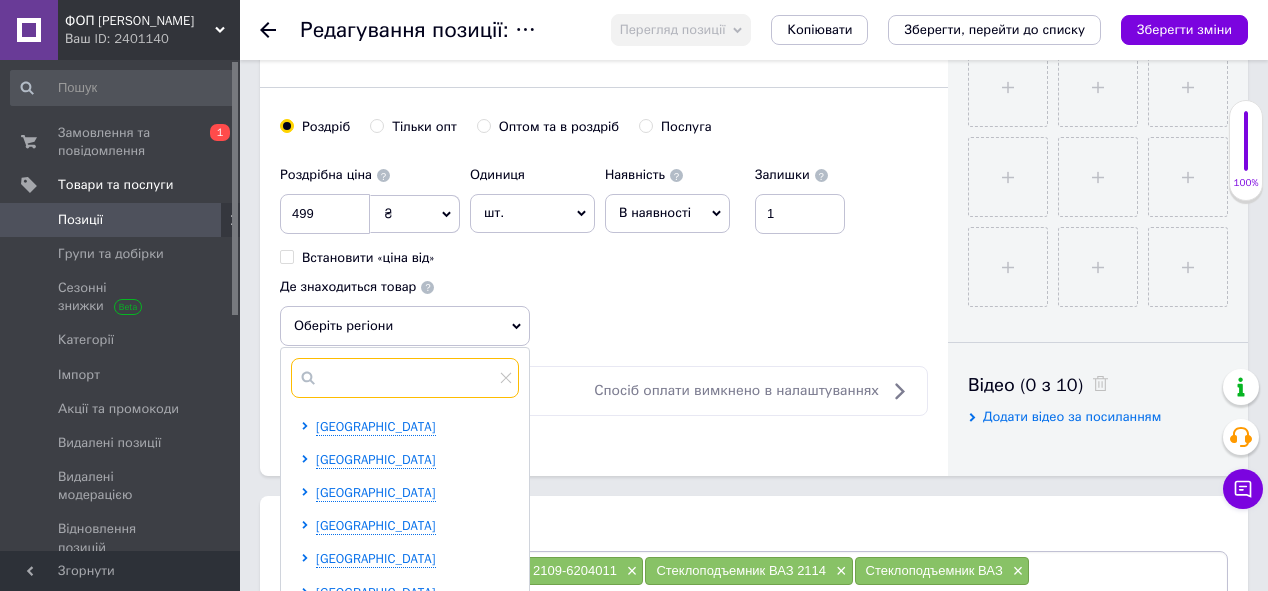 click at bounding box center (405, 378) 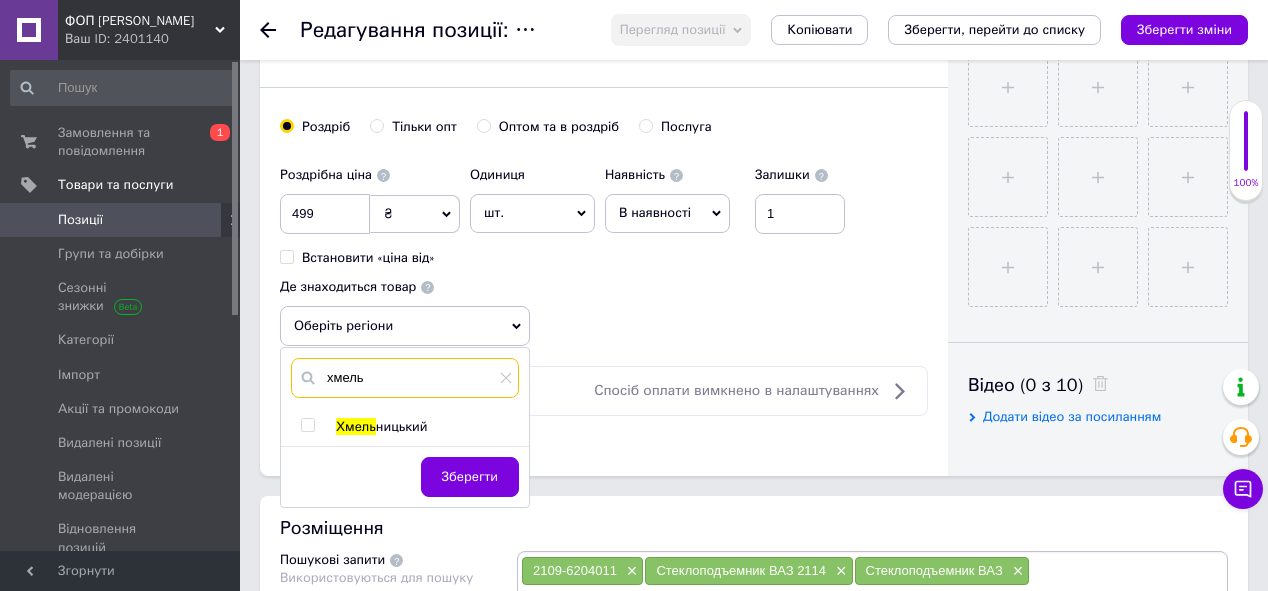 type on "хмель" 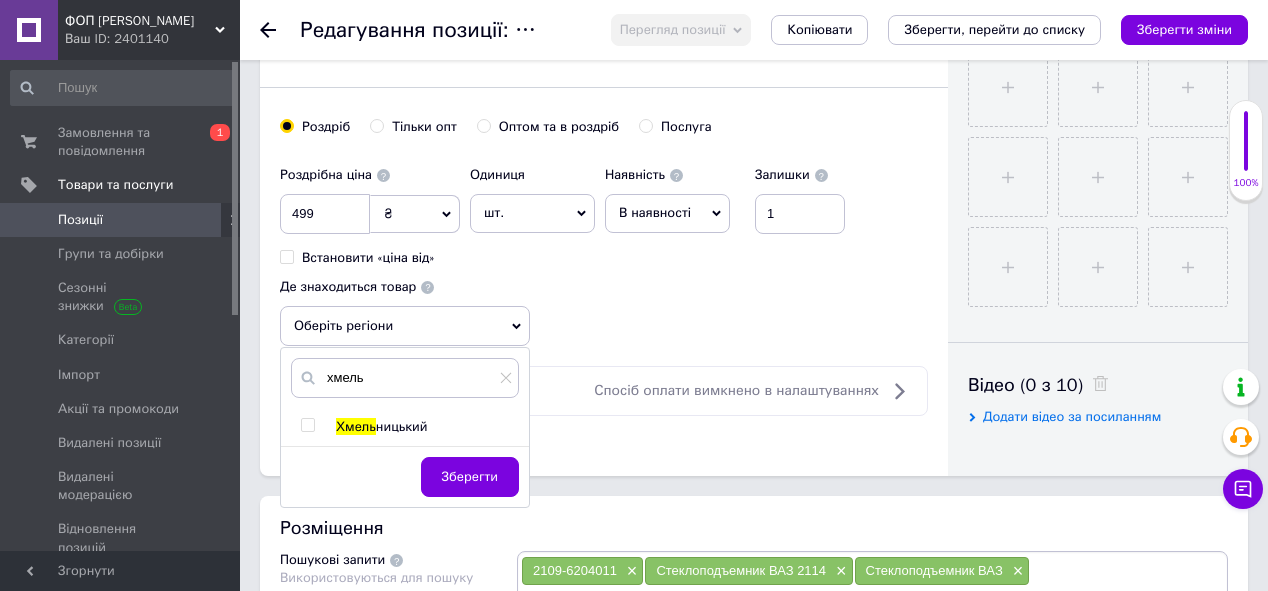 click at bounding box center [307, 425] 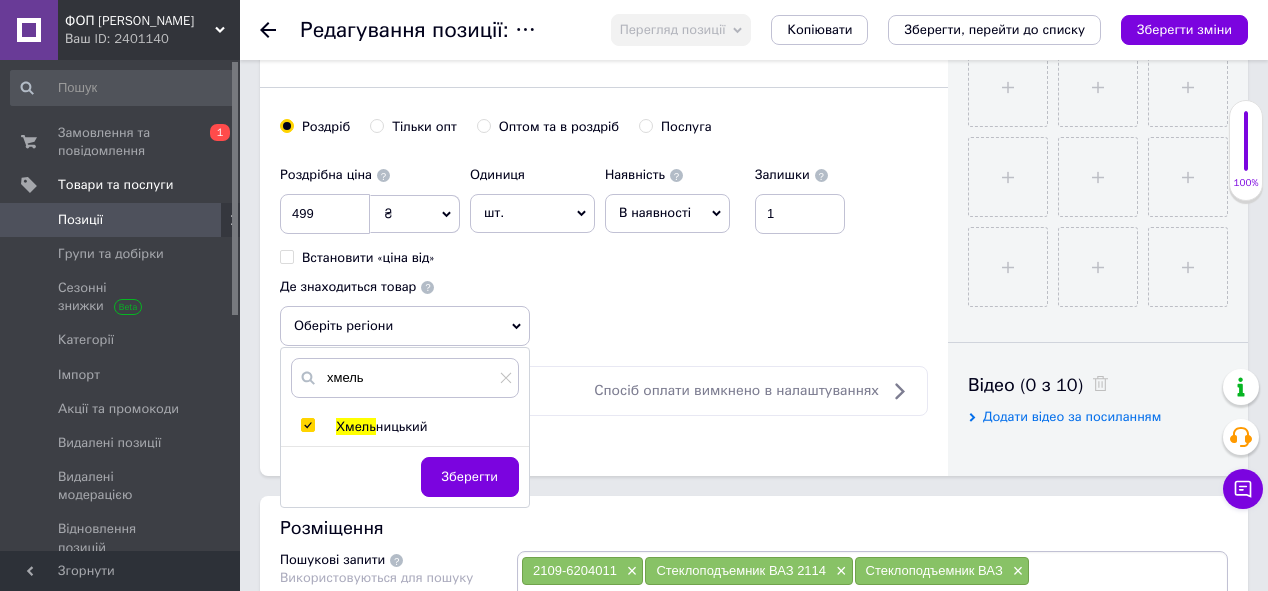 checkbox on "true" 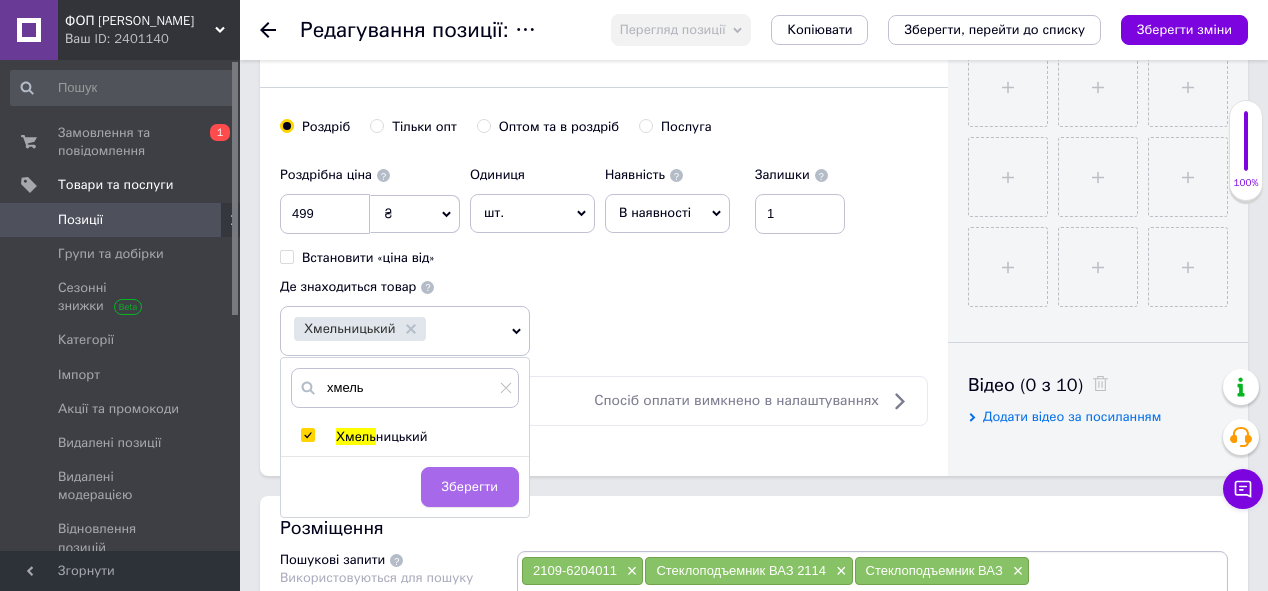 click on "Зберегти" at bounding box center [470, 487] 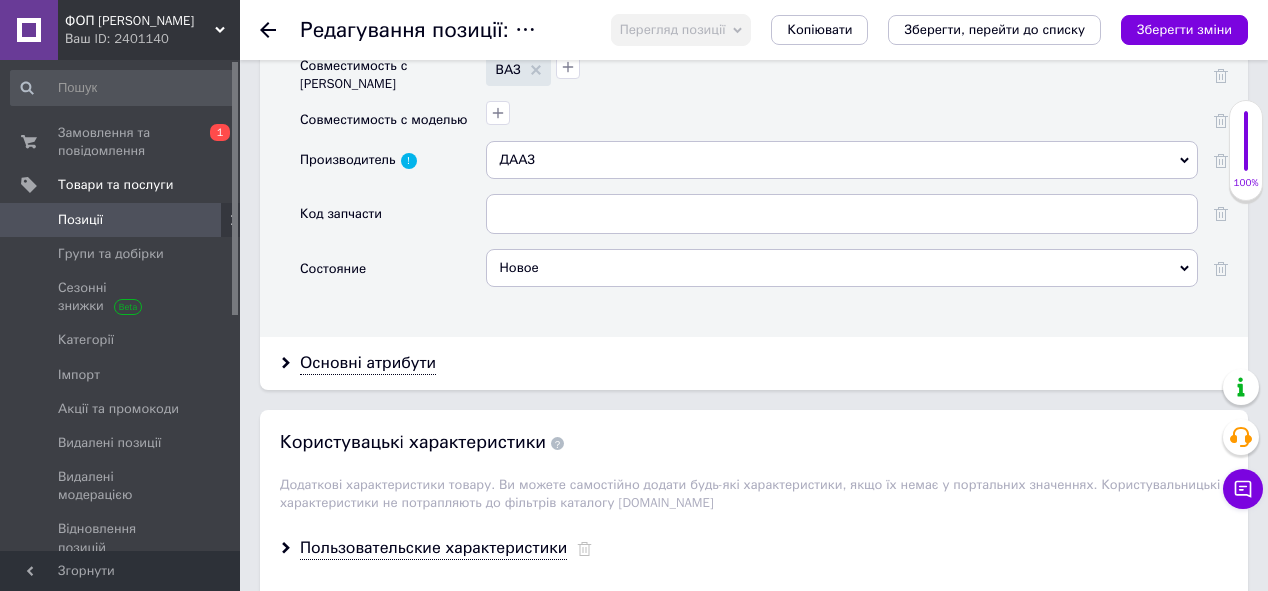 scroll, scrollTop: 1840, scrollLeft: 0, axis: vertical 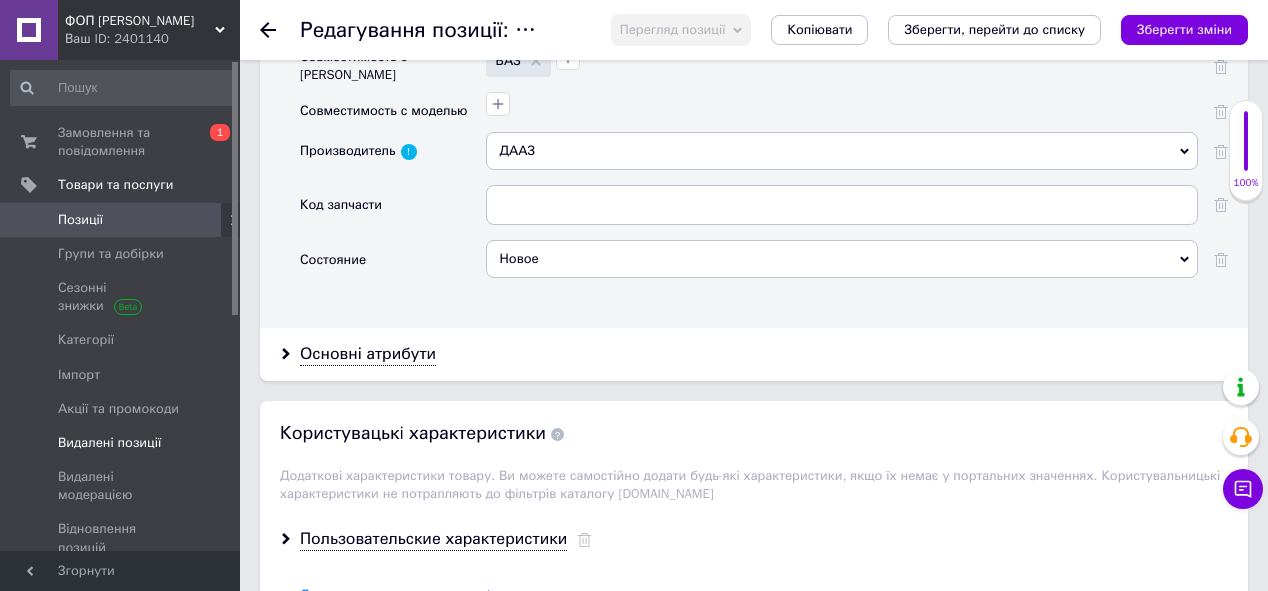 click on "Видалені позиції" at bounding box center [109, 443] 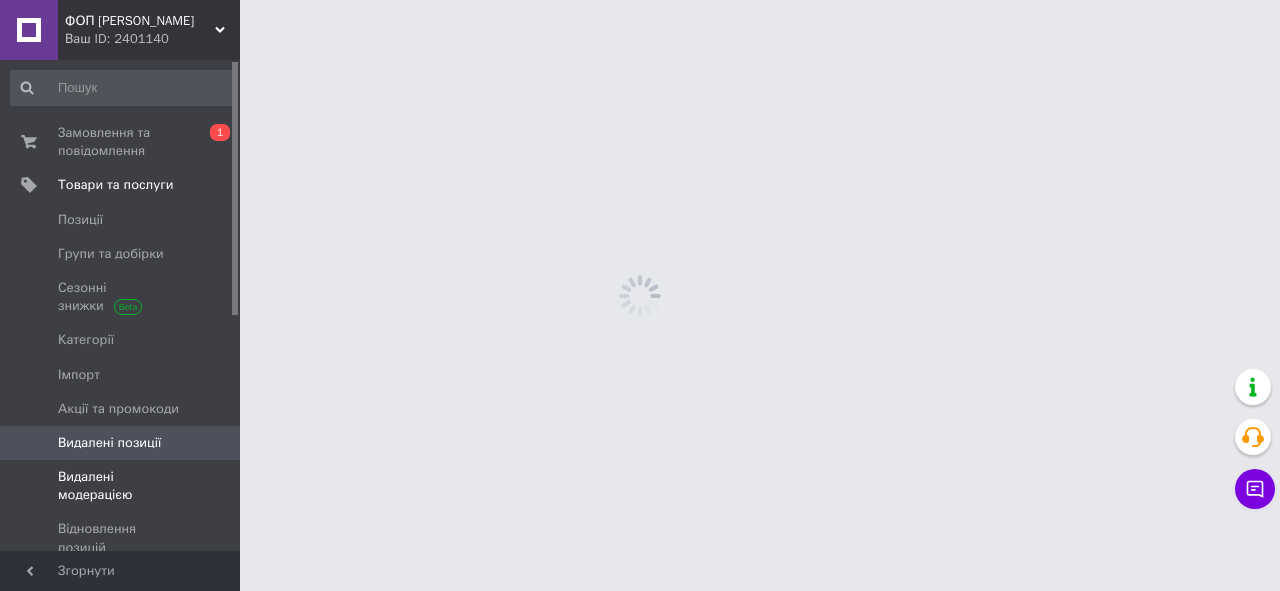 click on "Видалені модерацією" at bounding box center [121, 486] 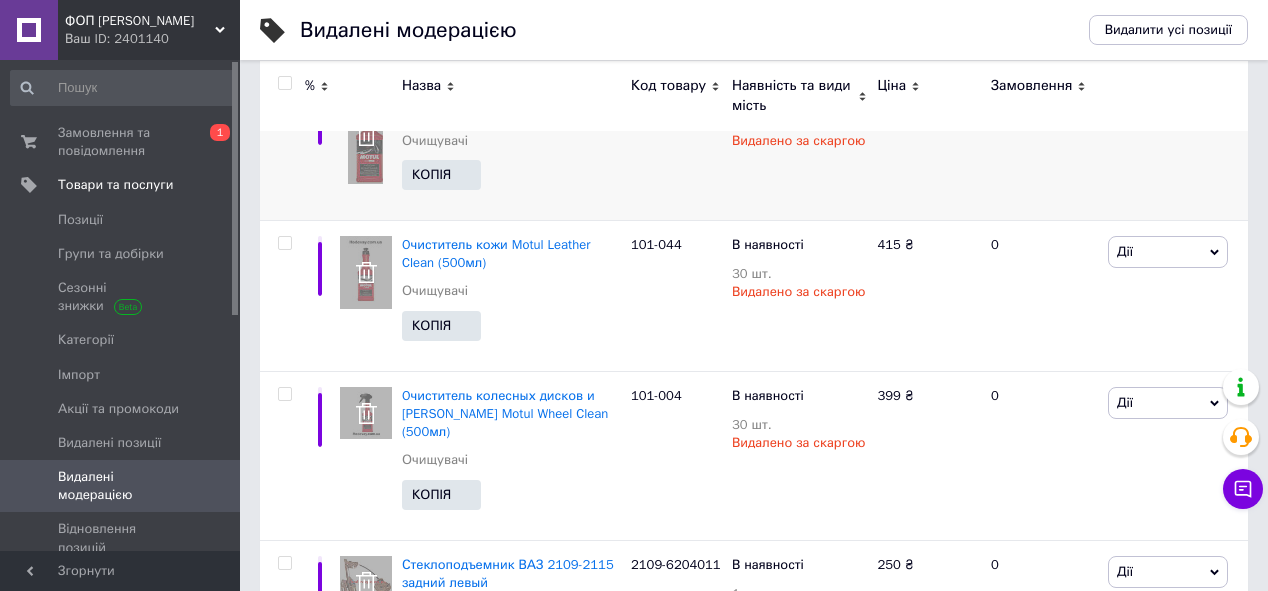 scroll, scrollTop: 1280, scrollLeft: 0, axis: vertical 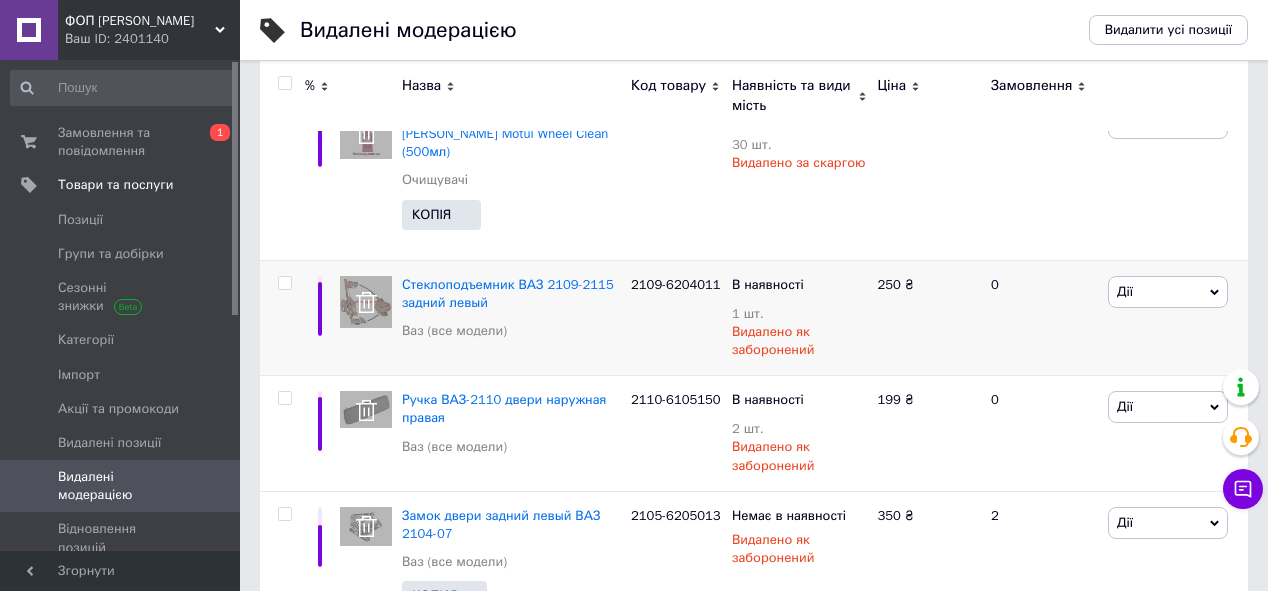 click on "Дії" at bounding box center [1168, 292] 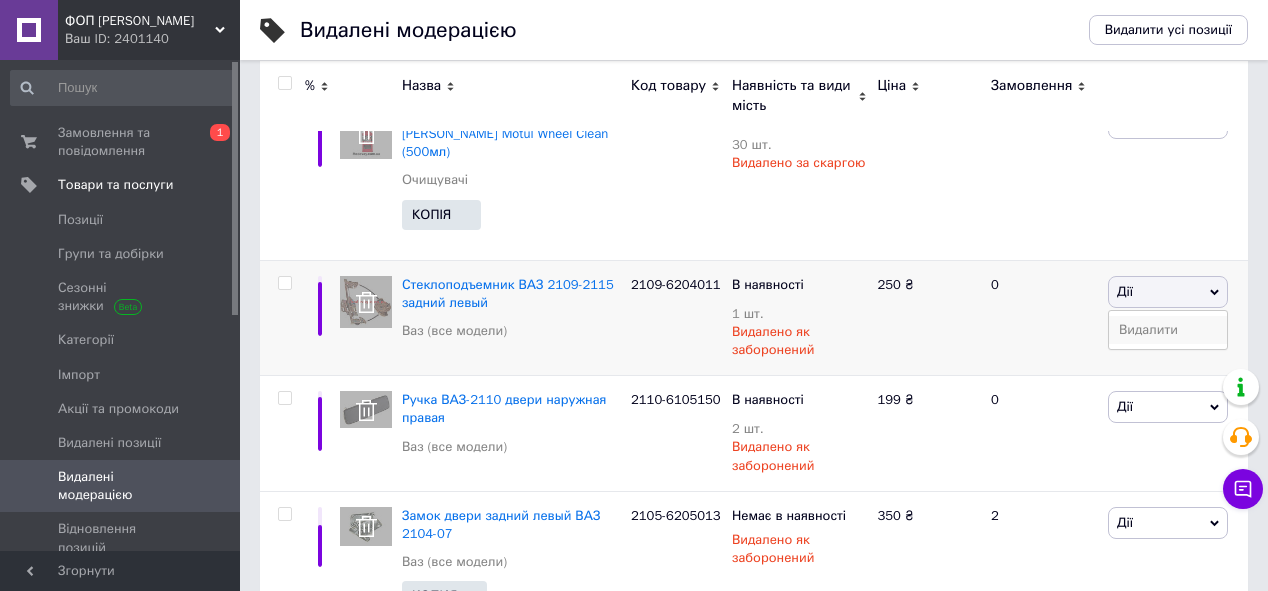 click on "Видалити" at bounding box center (1168, 330) 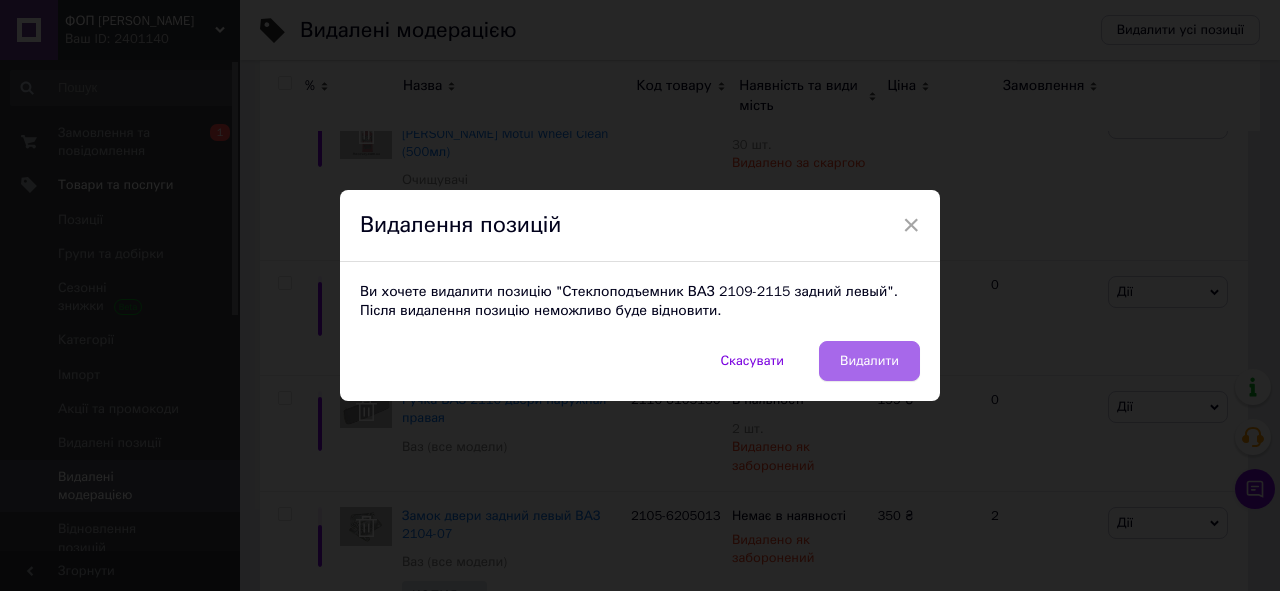 click on "Видалити" at bounding box center [869, 361] 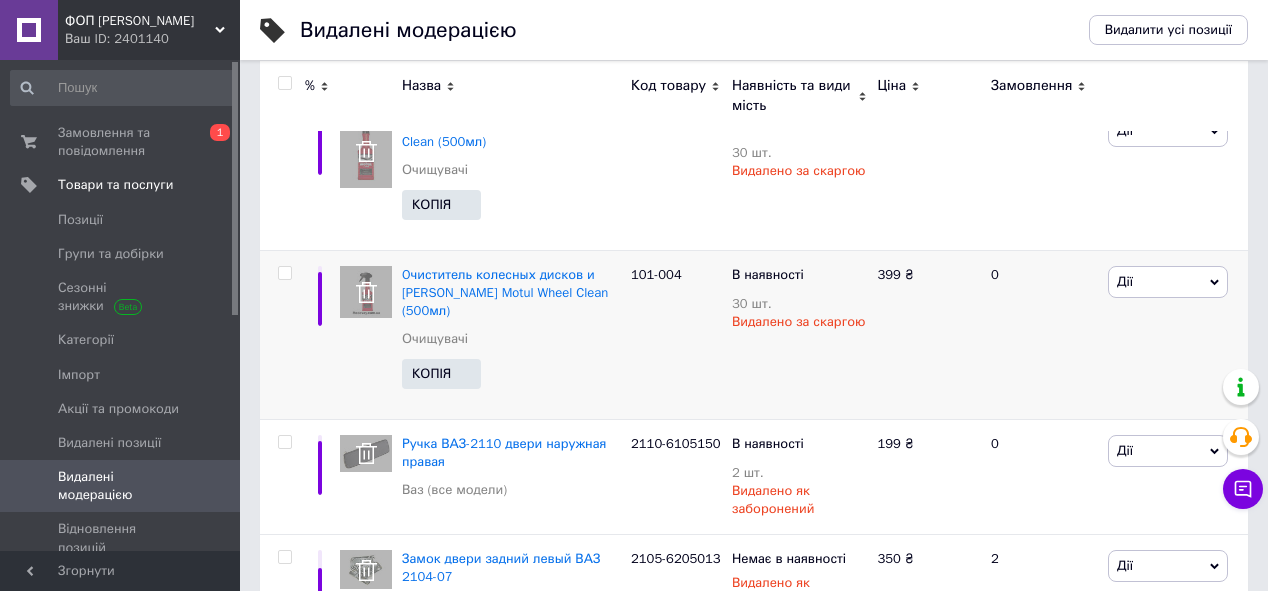 scroll, scrollTop: 1120, scrollLeft: 0, axis: vertical 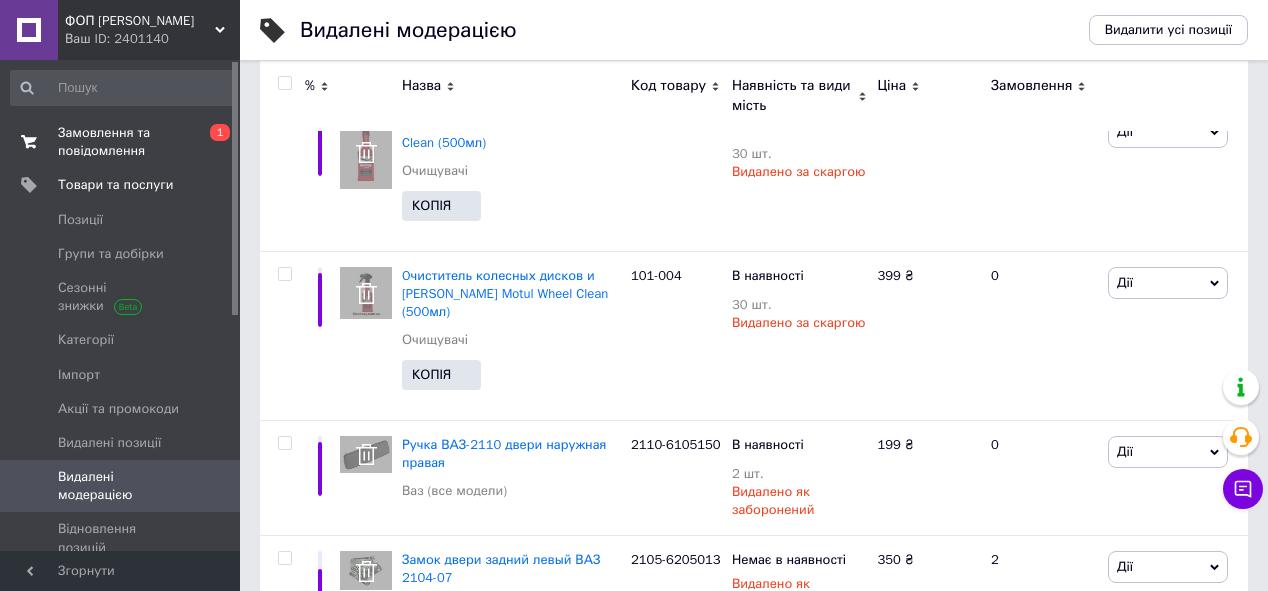click on "Замовлення та повідомлення" at bounding box center [121, 142] 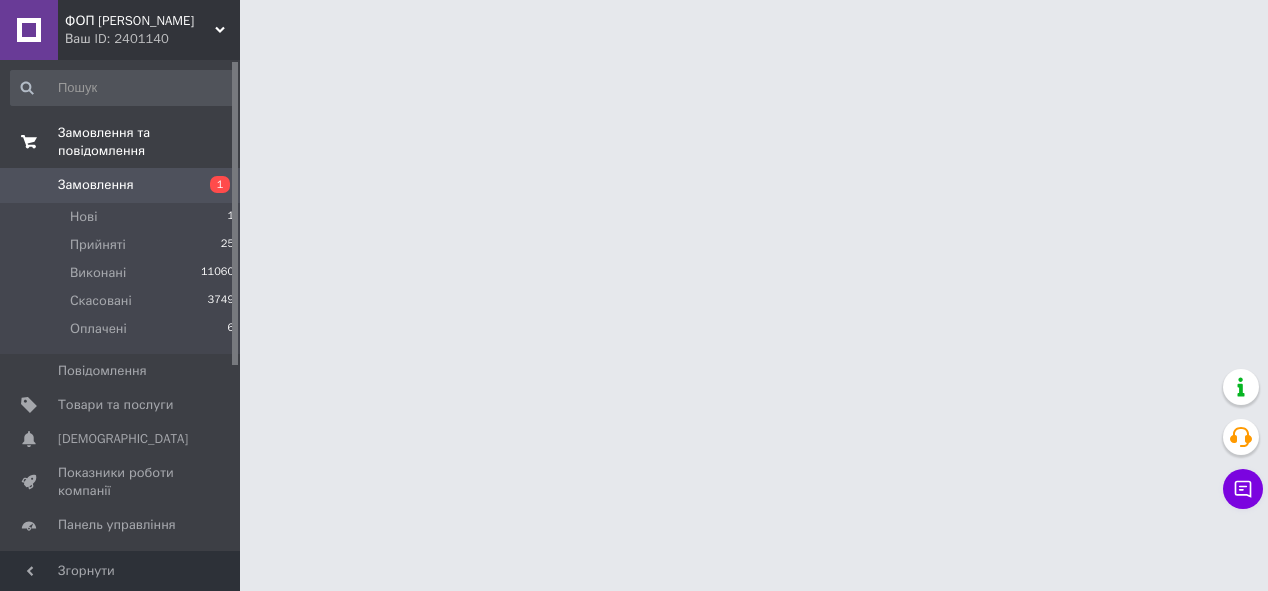 scroll, scrollTop: 0, scrollLeft: 0, axis: both 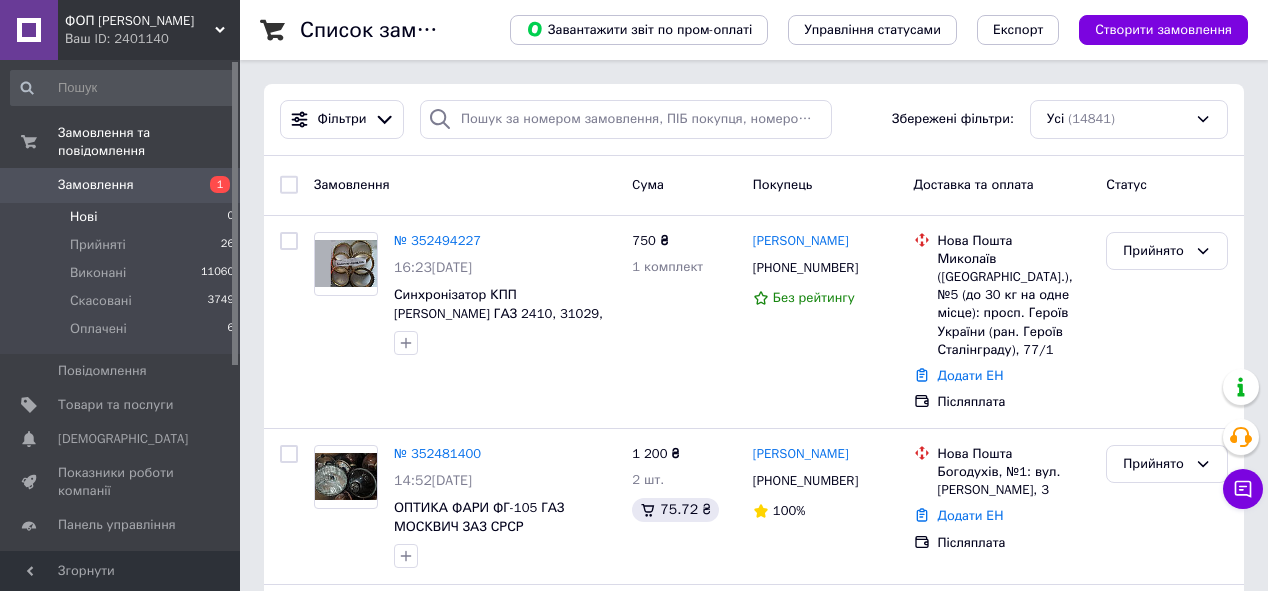 click on "Нові 0" at bounding box center (123, 217) 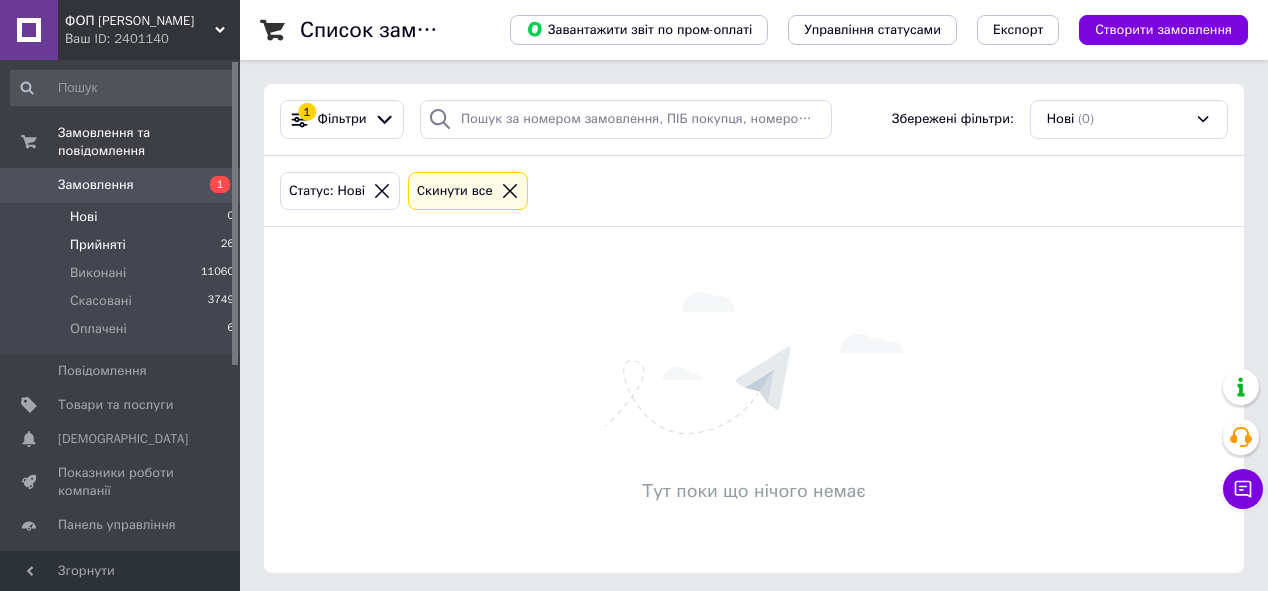 click on "Прийняті" at bounding box center [98, 245] 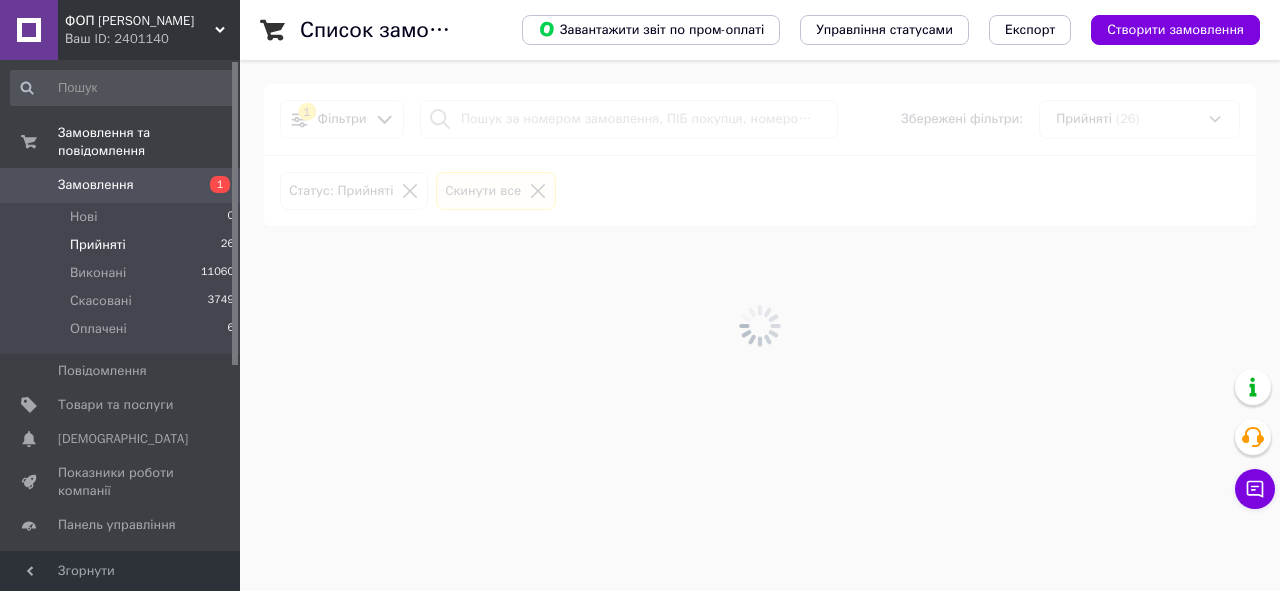 click on "Прийняті" at bounding box center (98, 245) 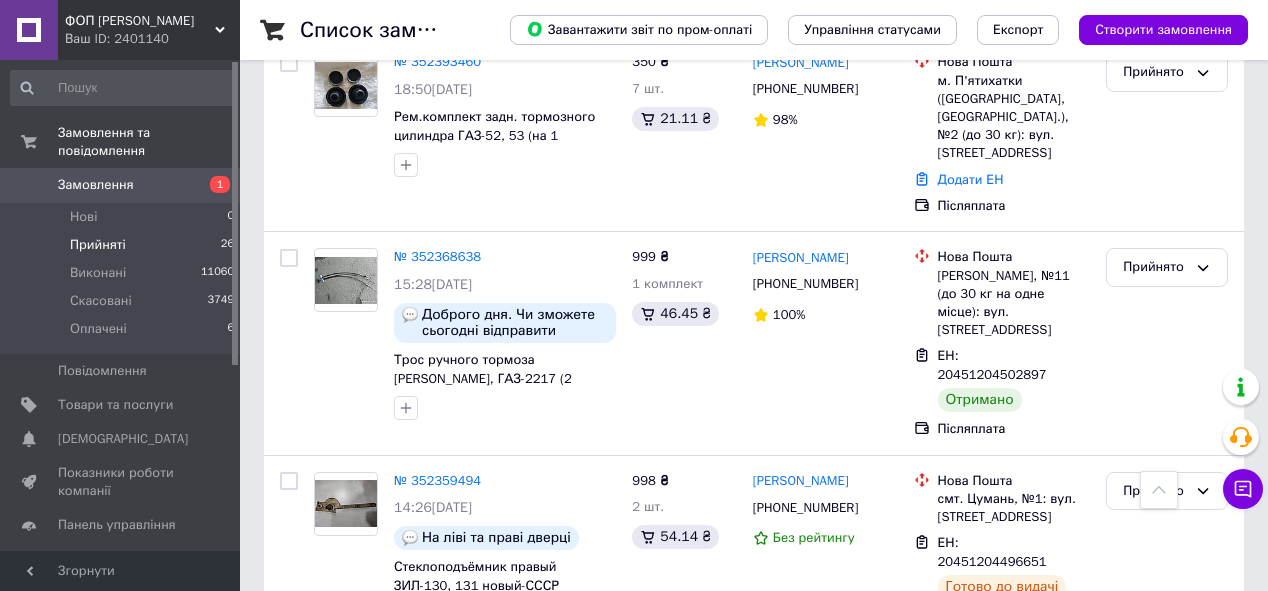 scroll, scrollTop: 1425, scrollLeft: 0, axis: vertical 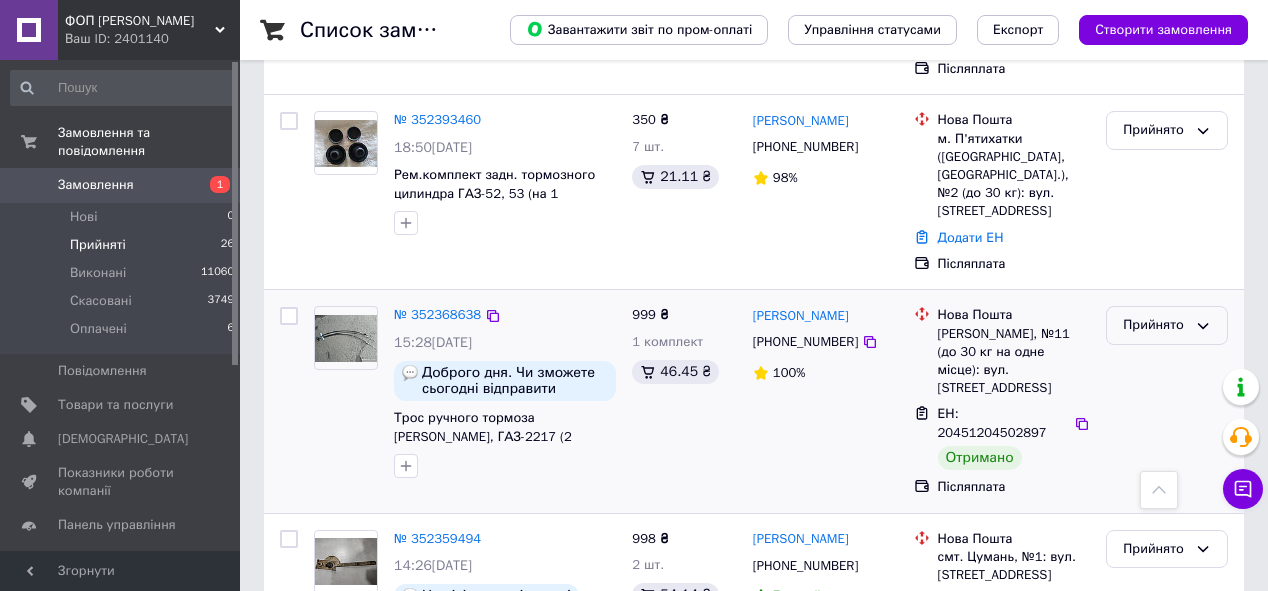 click on "Прийнято" at bounding box center (1155, 325) 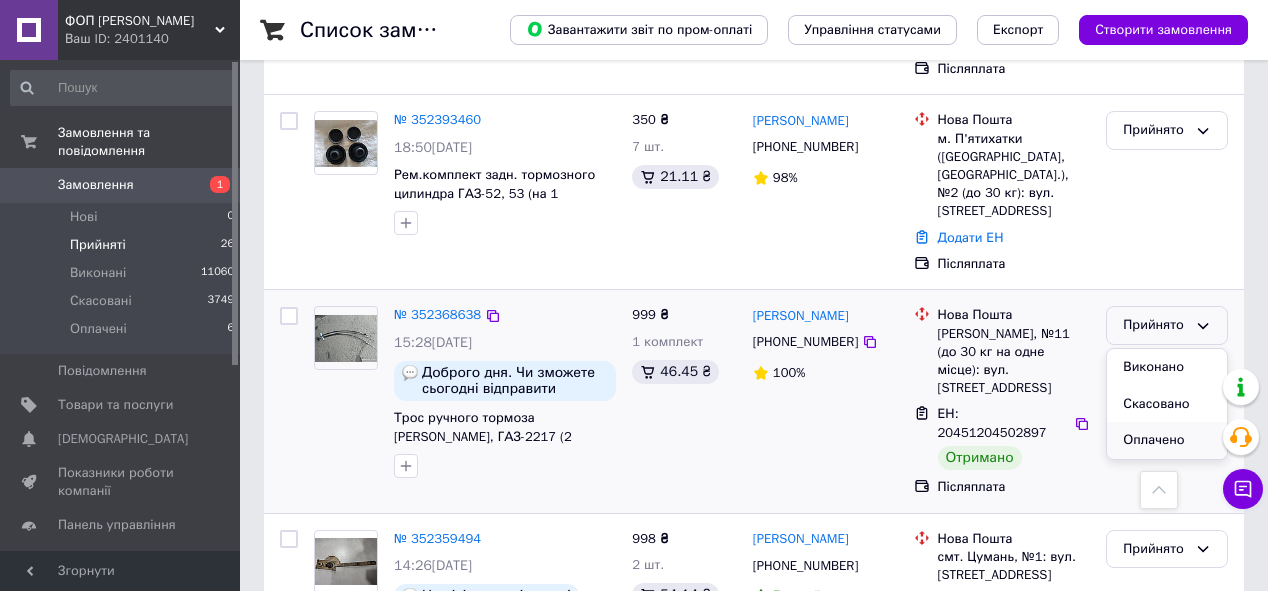 click on "Оплачено" at bounding box center (1167, 440) 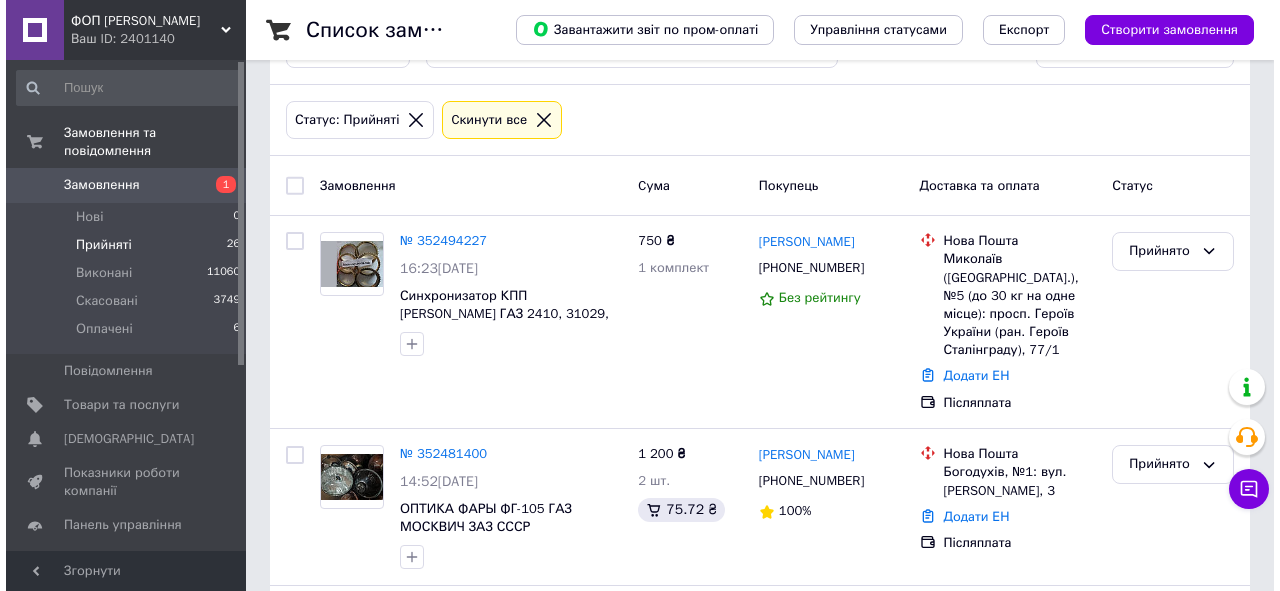 scroll, scrollTop: 0, scrollLeft: 0, axis: both 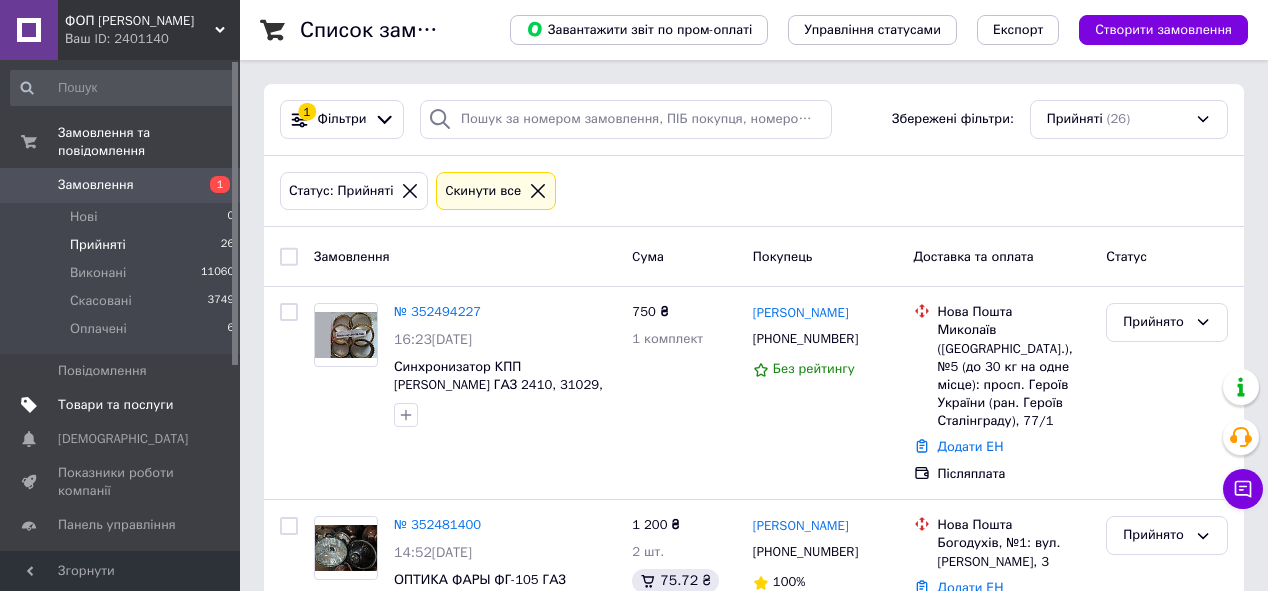 click on "Товари та послуги" at bounding box center [115, 405] 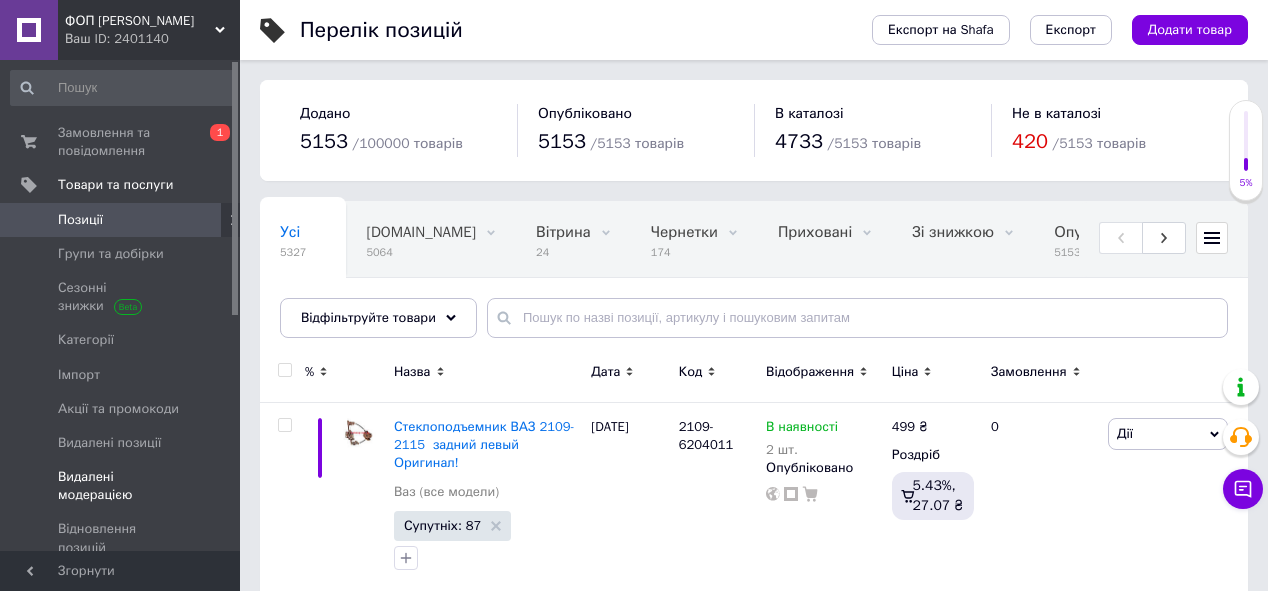 click on "Видалені модерацією" at bounding box center [121, 486] 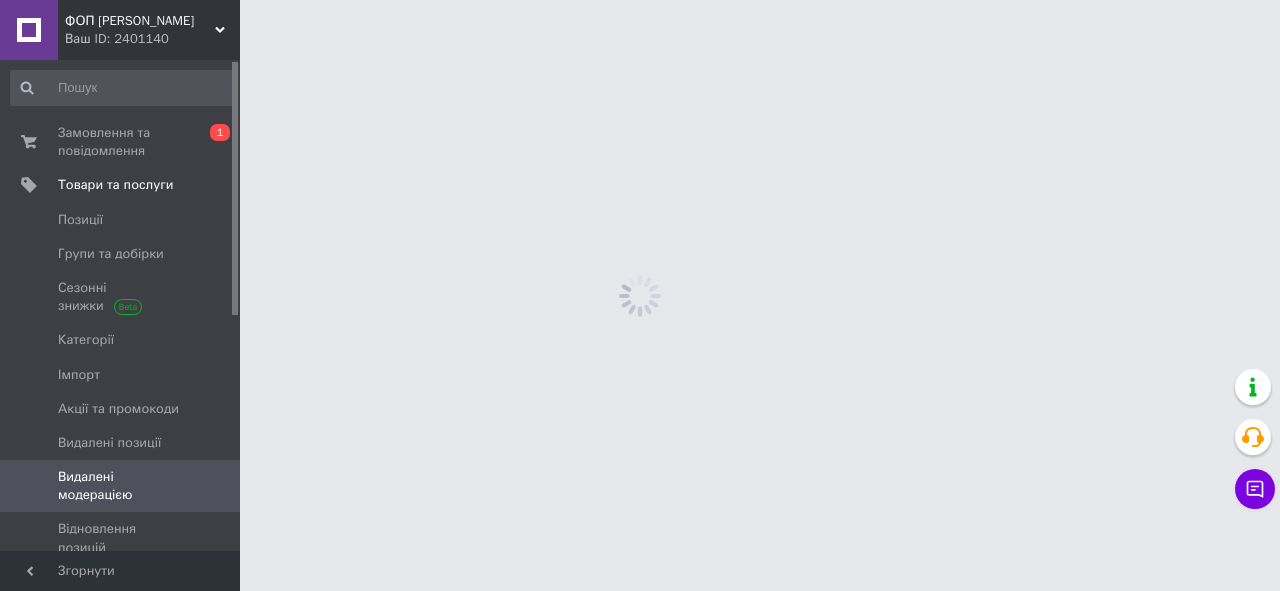 click on "Видалені модерацією" at bounding box center [121, 486] 